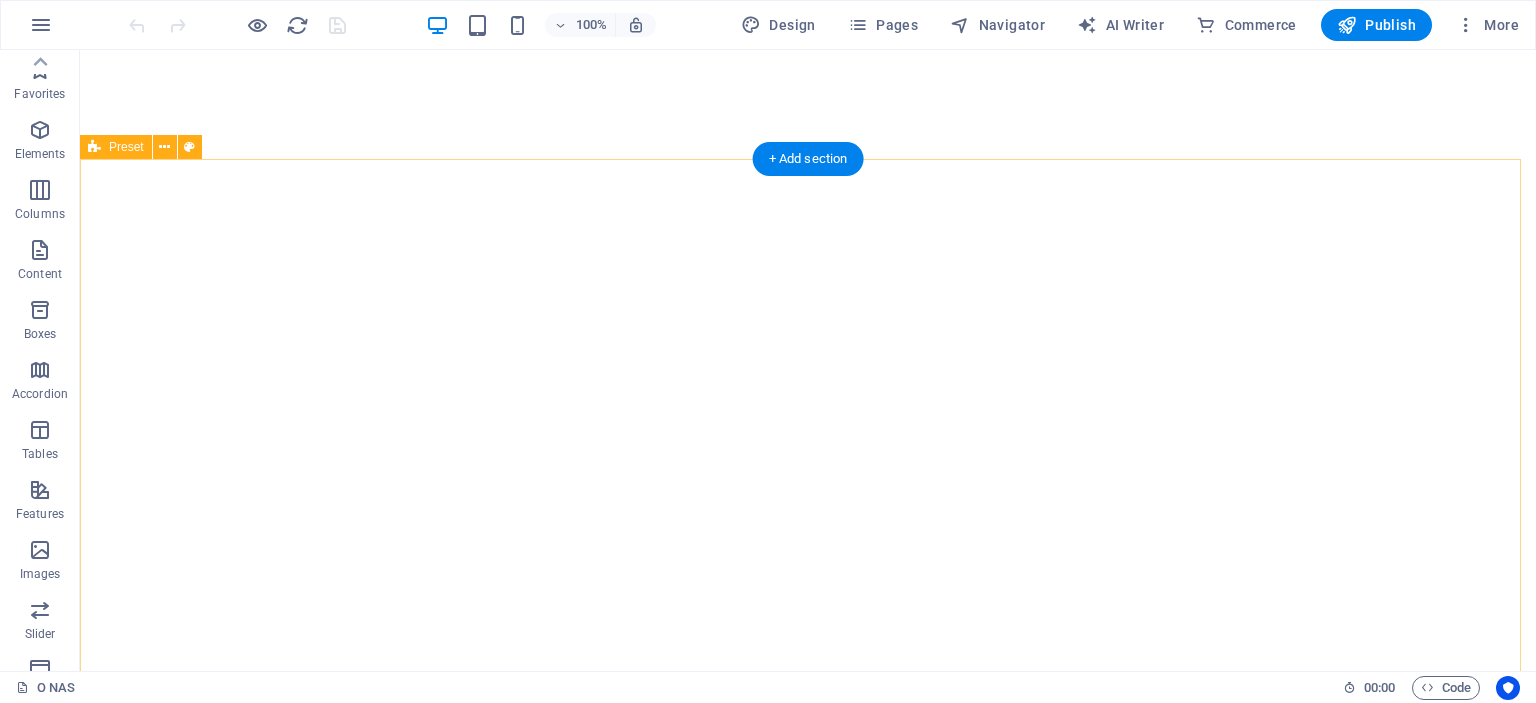 scroll, scrollTop: 0, scrollLeft: 0, axis: both 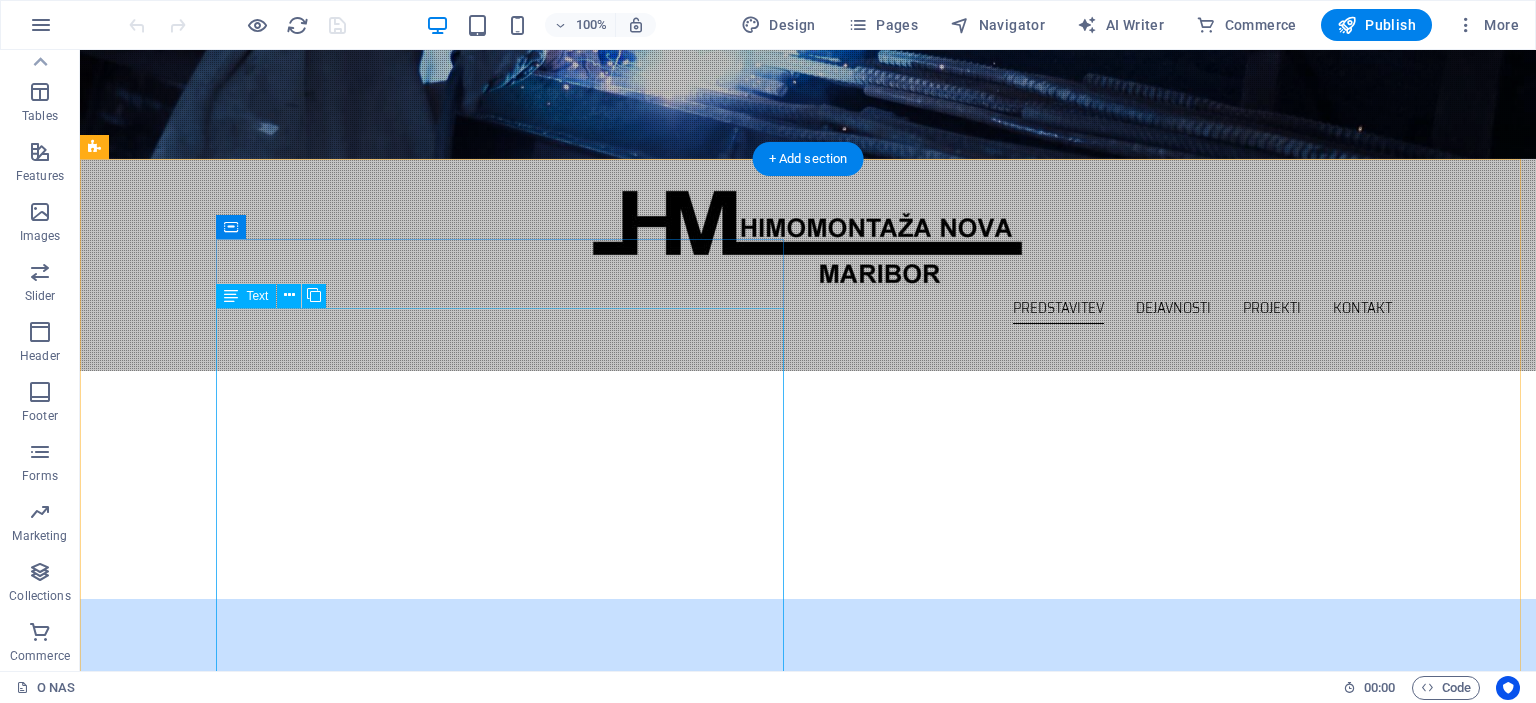 click on "HIMOMONTAŽA, eden večjih izvajalcev del na področju inženiringa, montaže, vzdrževanja in remontov energetskih in industrijskih objektov, je družba z omejeno odgovornostjo s privatnim kapitalom, ki posluje samostojno in neodvisno, brez kapitalskih povezav v Sloveniji in tujini. Od svoje ustanovitve leta 1996 je Himomontaža vzpostavila številne poslovne stike z investitorji in naročniki, pridobila ustrezne reference ter se kadrovsko okrepila in primerno opremila. Himomontaža izvaja približno 40% inženiring poslov in objektov na ključ (od izdelave tehnične dokumentacije do spuščanja v pogon in primopredajne dokumentacije), ostalo predstavljajo storitve, predvsem montažna dela, vzdrževanje in remonti. Z hitrim odzivom našim naročnikom zagotavljamo tudi tehnološko zahtevne rešitve in izvedbo po sodobnih postopkih ter standardih v zahtevanih rokih in skladu z najvišjimi kvalitetnimi standardi." at bounding box center [680, 939] 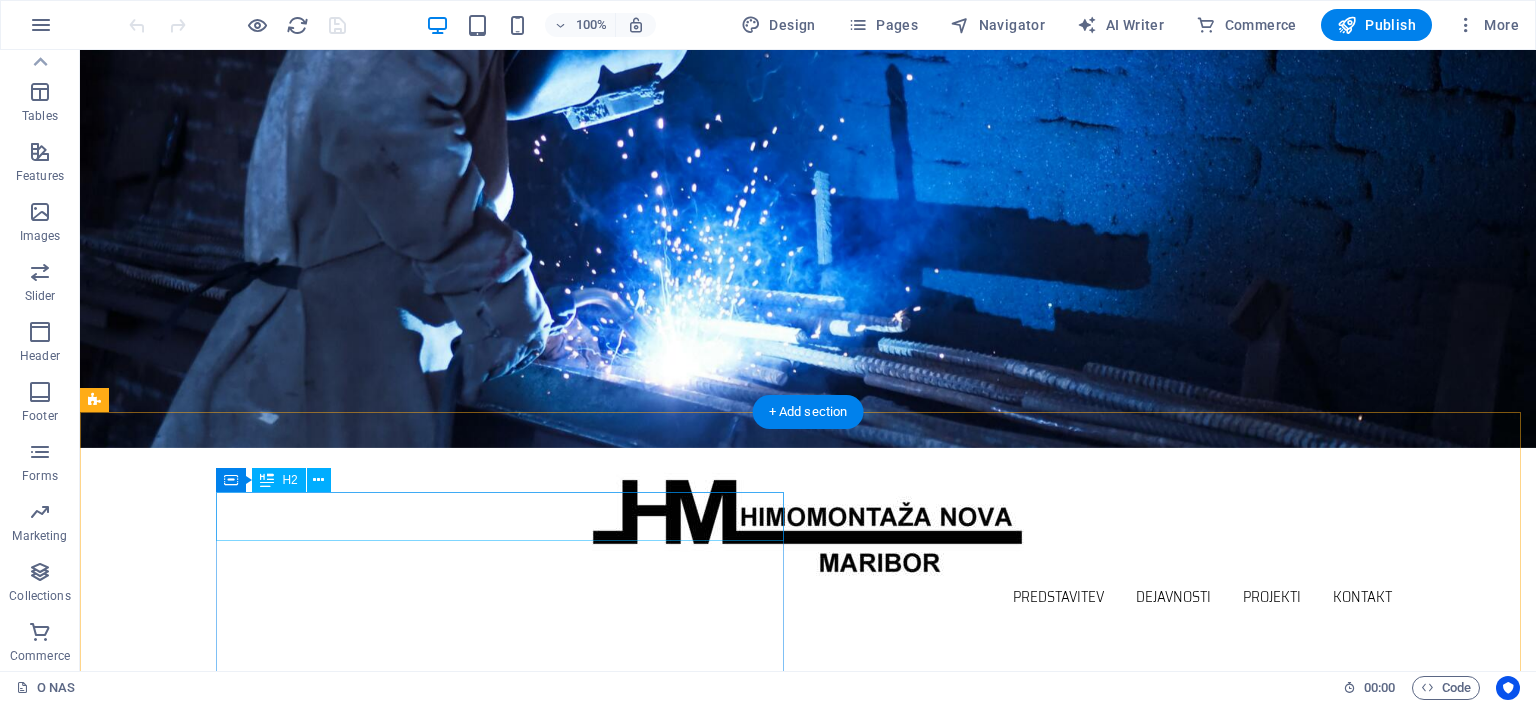 scroll, scrollTop: 0, scrollLeft: 0, axis: both 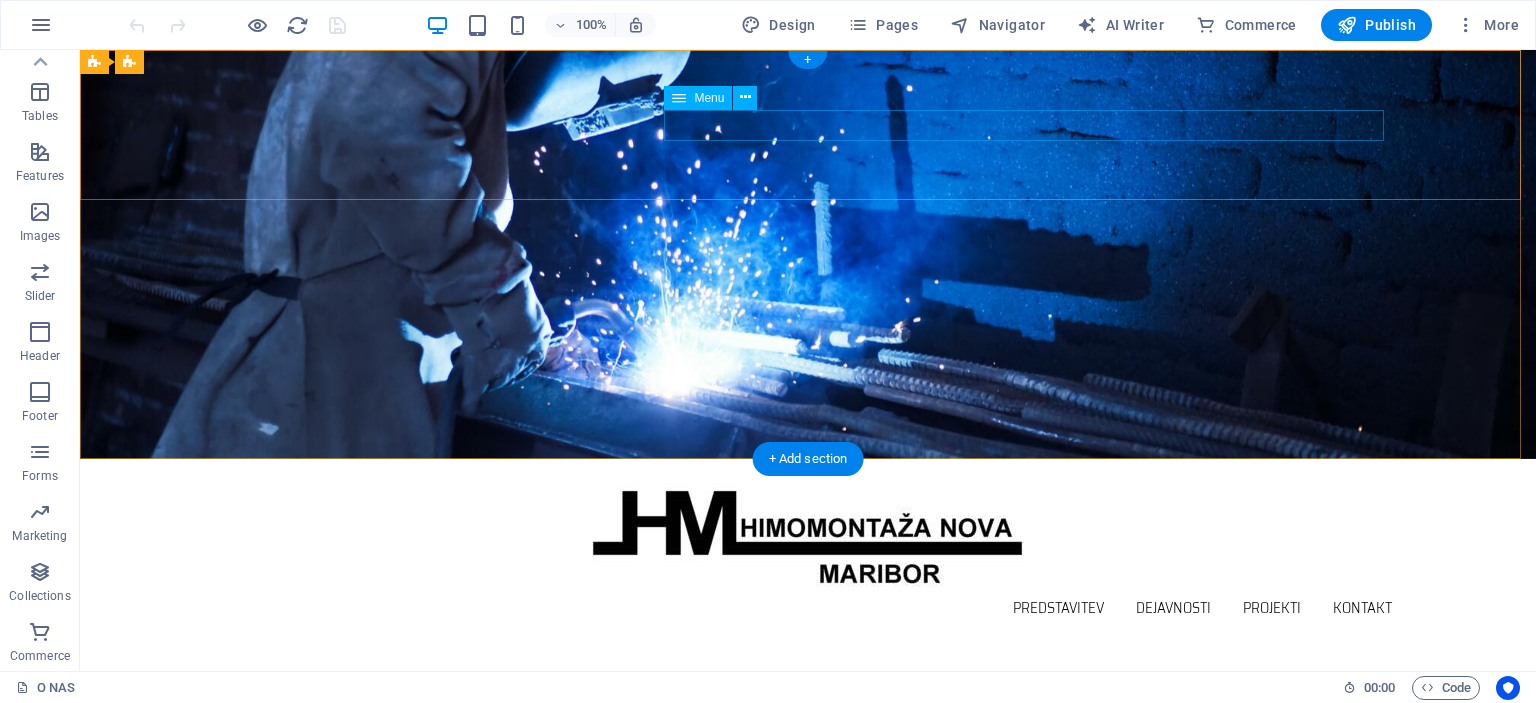 click on "Predstavitev Dejavnosti Projekti Kontakt" at bounding box center [808, 608] 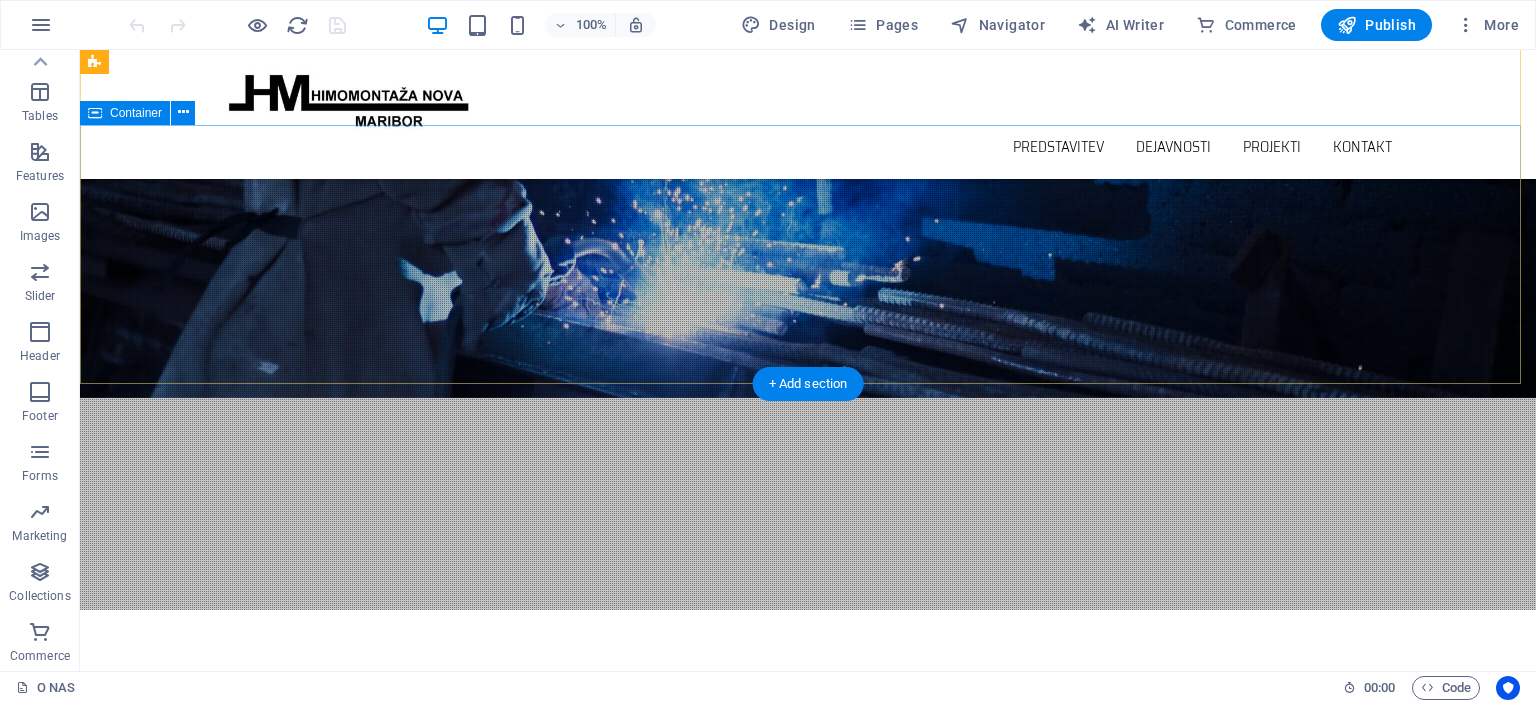 scroll, scrollTop: 52, scrollLeft: 0, axis: vertical 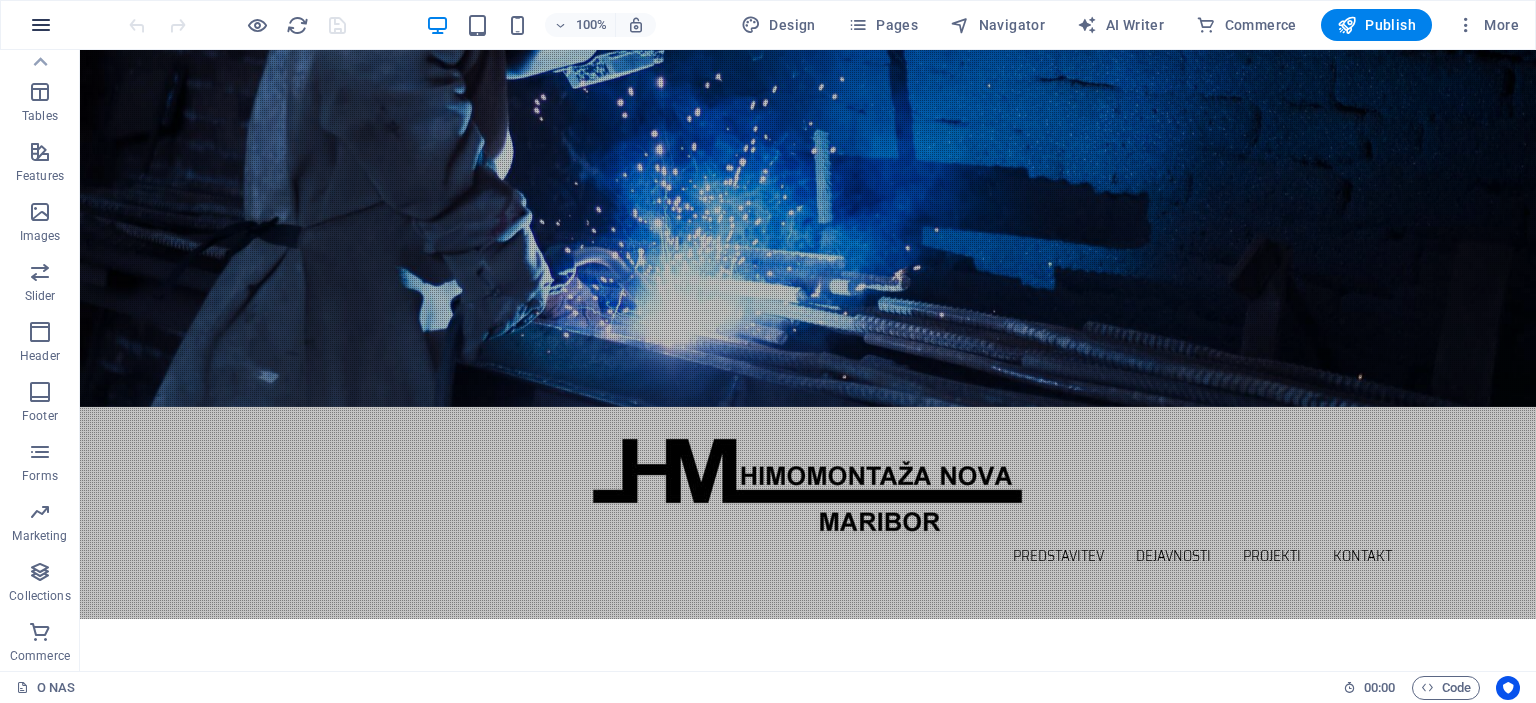 click at bounding box center [41, 25] 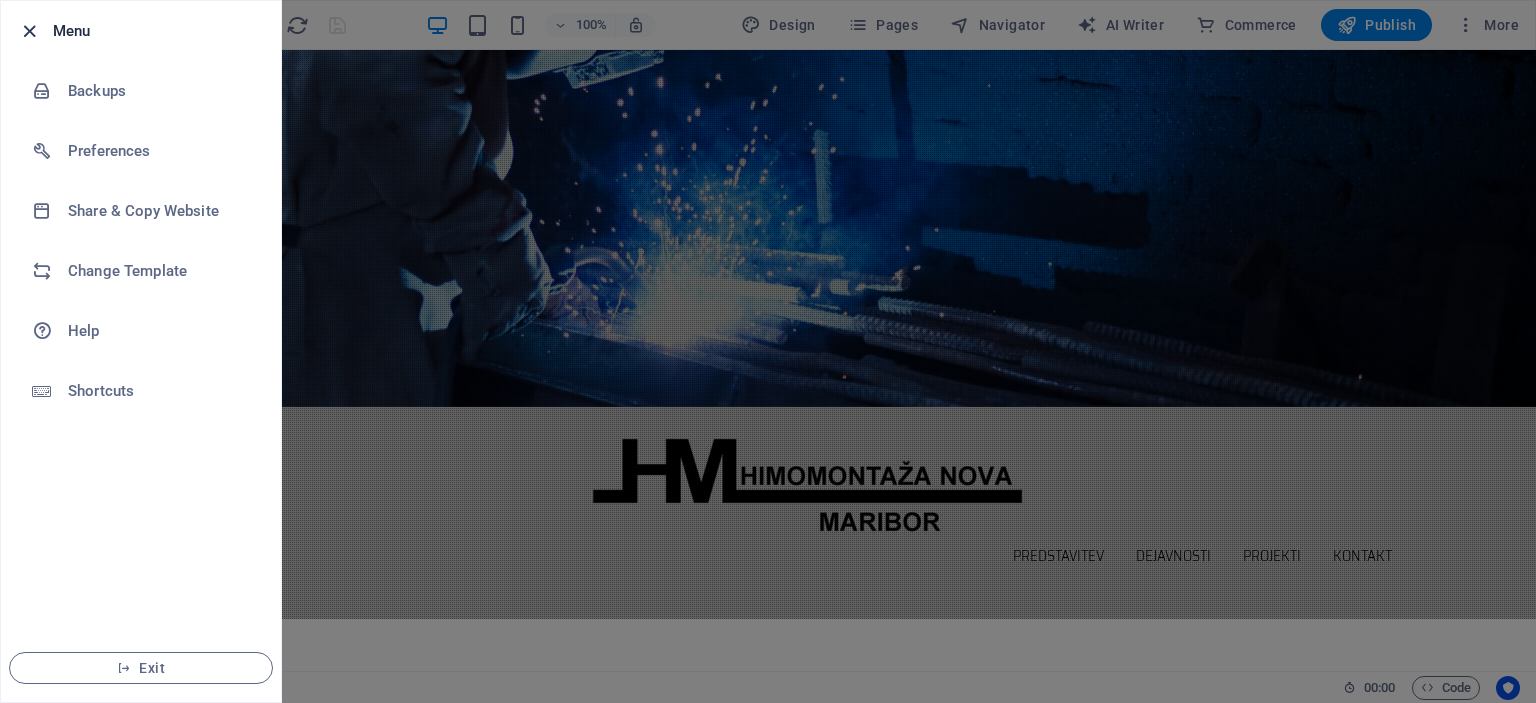 click at bounding box center [29, 31] 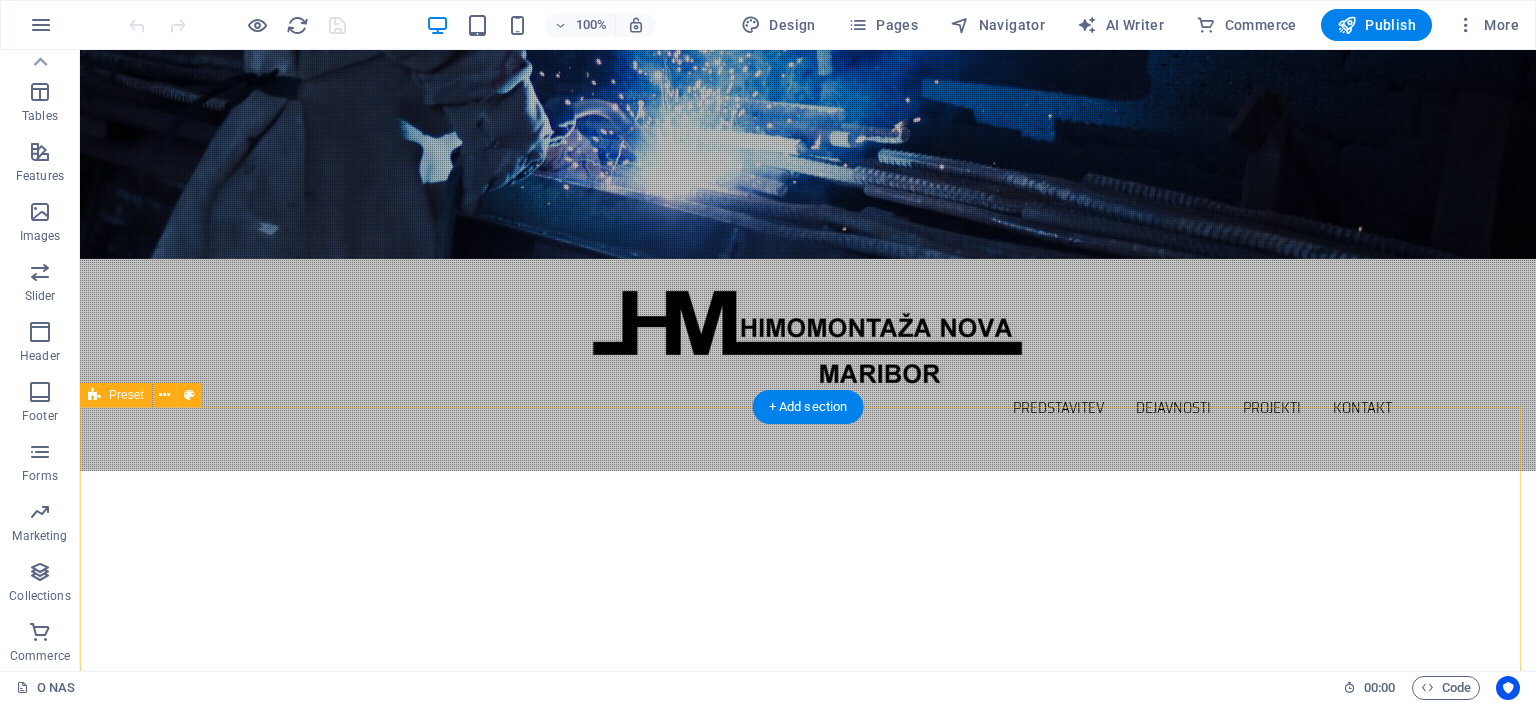 scroll, scrollTop: 452, scrollLeft: 0, axis: vertical 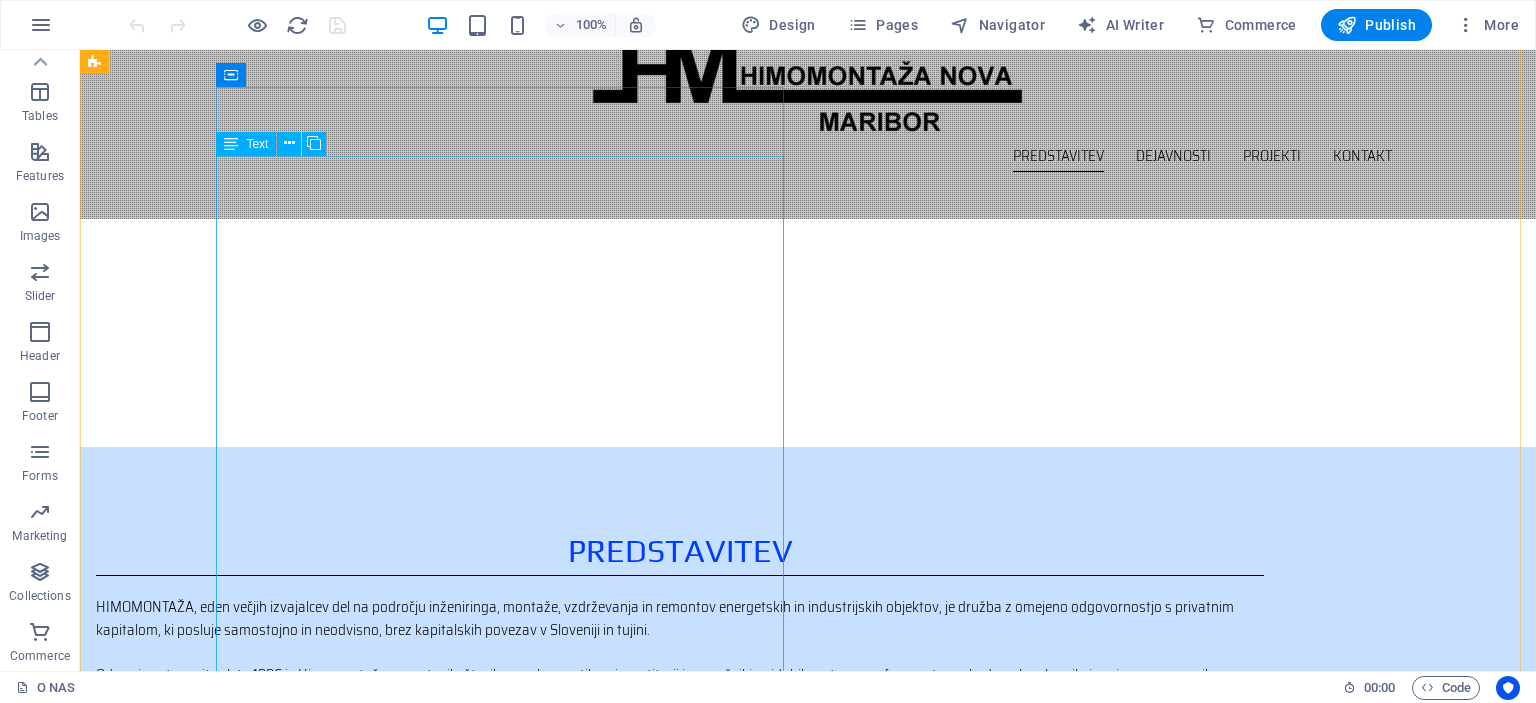click on "HIMOMONTAŽA, eden večjih izvajalcev del na področju inženiringa, montaže, vzdrževanja in remontov energetskih in industrijskih objektov, je družba z omejeno odgovornostjo s privatnim kapitalom, ki posluje samostojno in neodvisno, brez kapitalskih povezav v Sloveniji in tujini. Od svoje ustanovitve leta 1996 je Himomontaža vzpostavila številne poslovne stike z investitorji in naročniki, pridobila ustrezne reference ter se kadrovsko okrepila in primerno opremila. Himomontaža izvaja približno 40% inženiring poslov in objektov na ključ (od izdelave tehnične dokumentacije do spuščanja v pogon in primopredajne dokumentacije), ostalo predstavljajo storitve, predvsem montažna dela, vzdrževanje in remonti. Z hitrim odzivom našim naročnikom zagotavljamo tudi tehnološko zahtevne rešitve in izvedbo po sodobnih postopkih ter standardih v zahtevanih rokih in skladu z najvišjimi kvalitetnimi standardi." at bounding box center (680, 787) 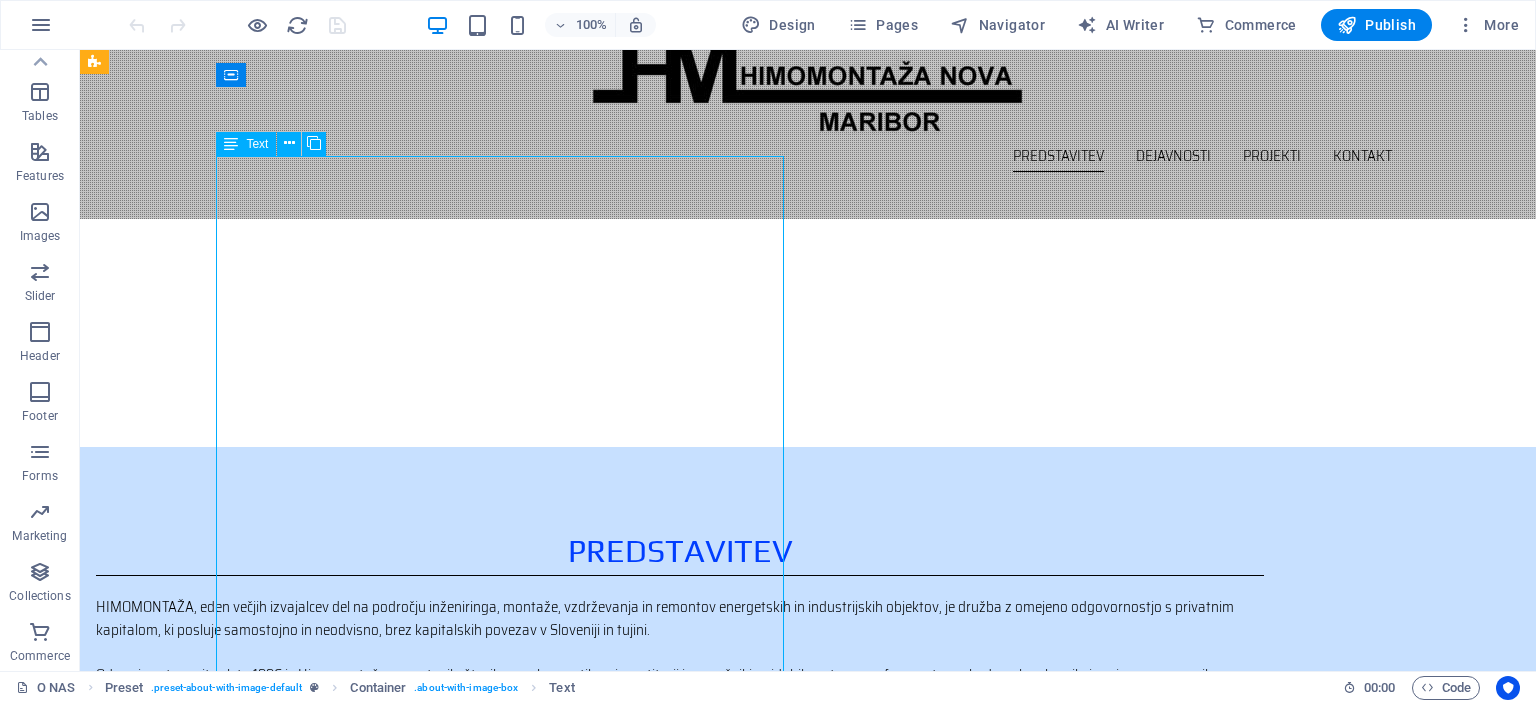 click on "HIMOMONTAŽA, eden večjih izvajalcev del na področju inženiringa, montaže, vzdrževanja in remontov energetskih in industrijskih objektov, je družba z omejeno odgovornostjo s privatnim kapitalom, ki posluje samostojno in neodvisno, brez kapitalskih povezav v Sloveniji in tujini. Od svoje ustanovitve leta 1996 je Himomontaža vzpostavila številne poslovne stike z investitorji in naročniki, pridobila ustrezne reference ter se kadrovsko okrepila in primerno opremila. Himomontaža izvaja približno 40% inženiring poslov in objektov na ključ (od izdelave tehnične dokumentacije do spuščanja v pogon in primopredajne dokumentacije), ostalo predstavljajo storitve, predvsem montažna dela, vzdrževanje in remonti. Z hitrim odzivom našim naročnikom zagotavljamo tudi tehnološko zahtevne rešitve in izvedbo po sodobnih postopkih ter standardih v zahtevanih rokih in skladu z najvišjimi kvalitetnimi standardi." at bounding box center (680, 787) 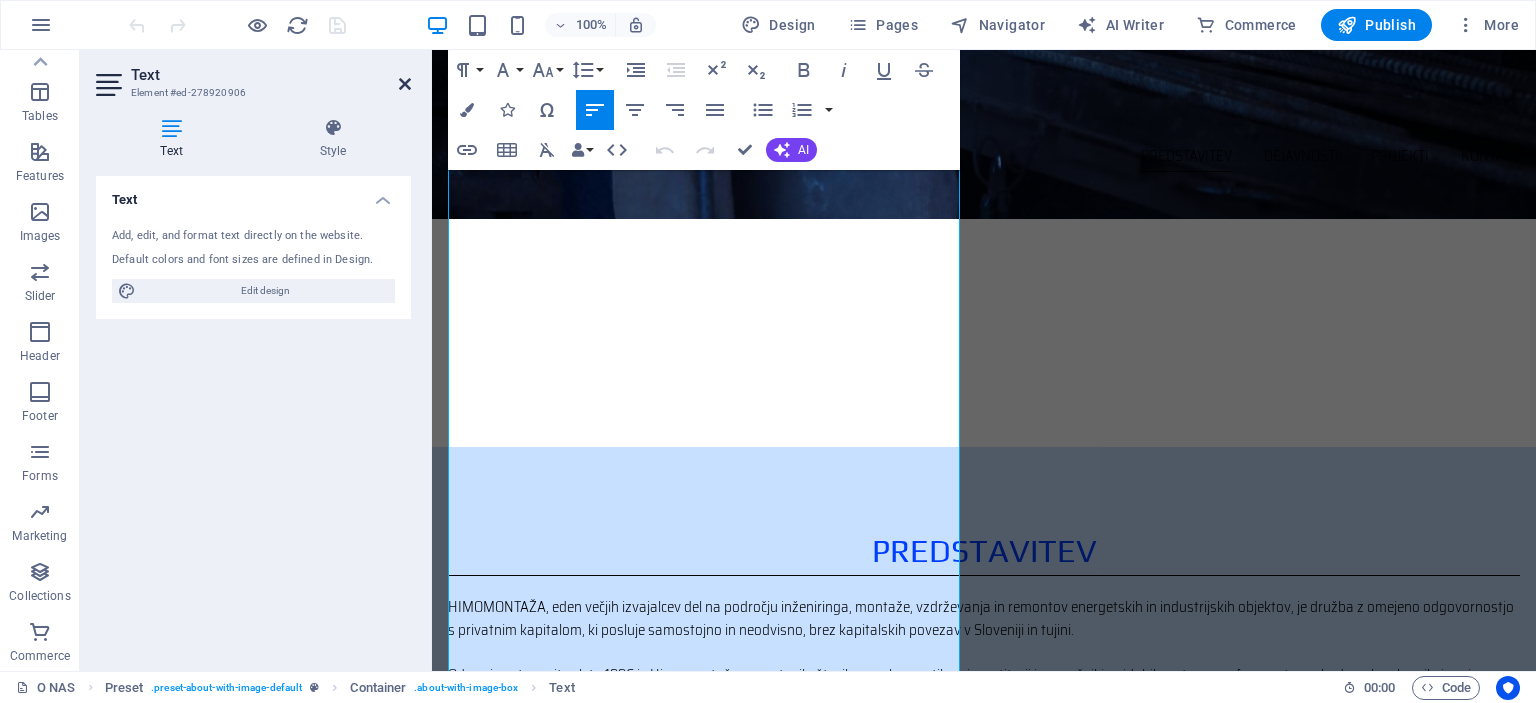 click at bounding box center [405, 84] 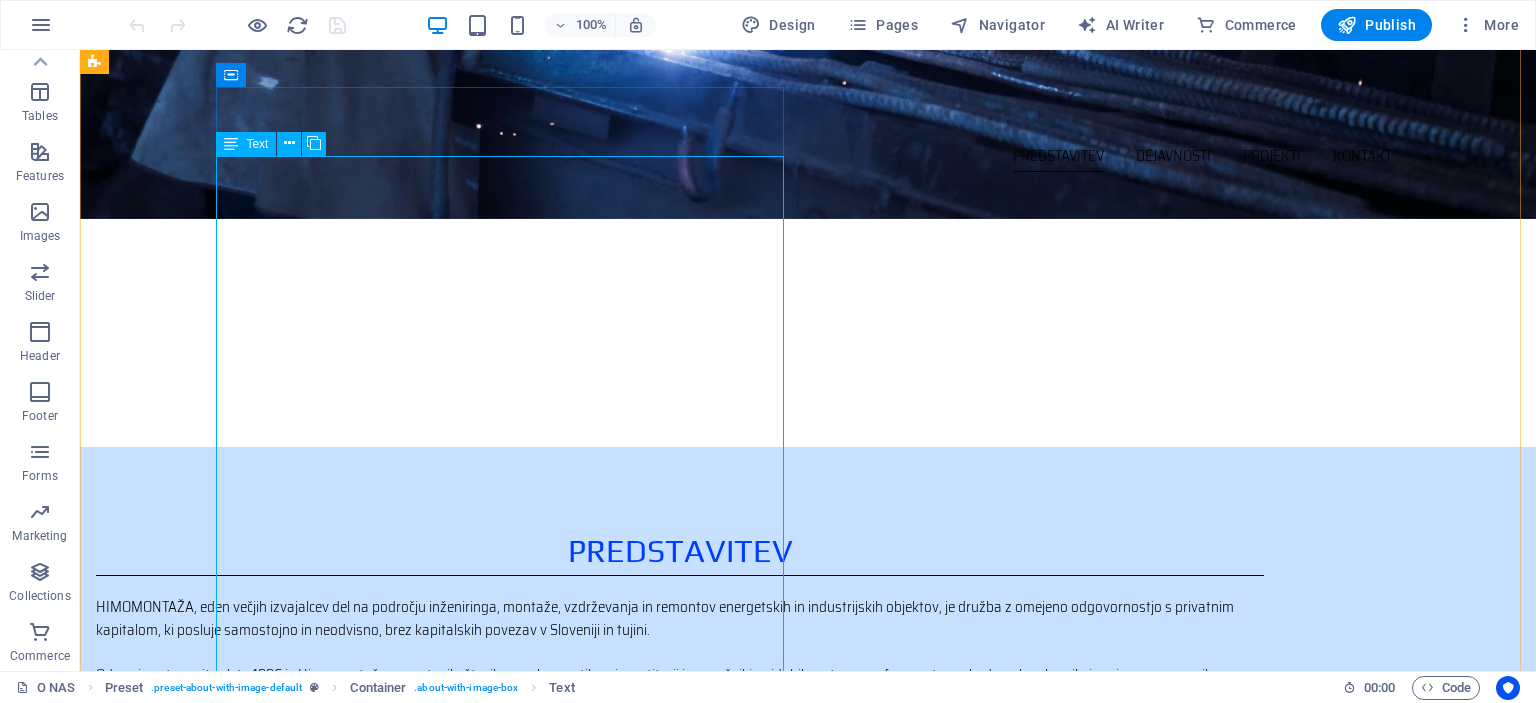 click on "Text" at bounding box center [257, 144] 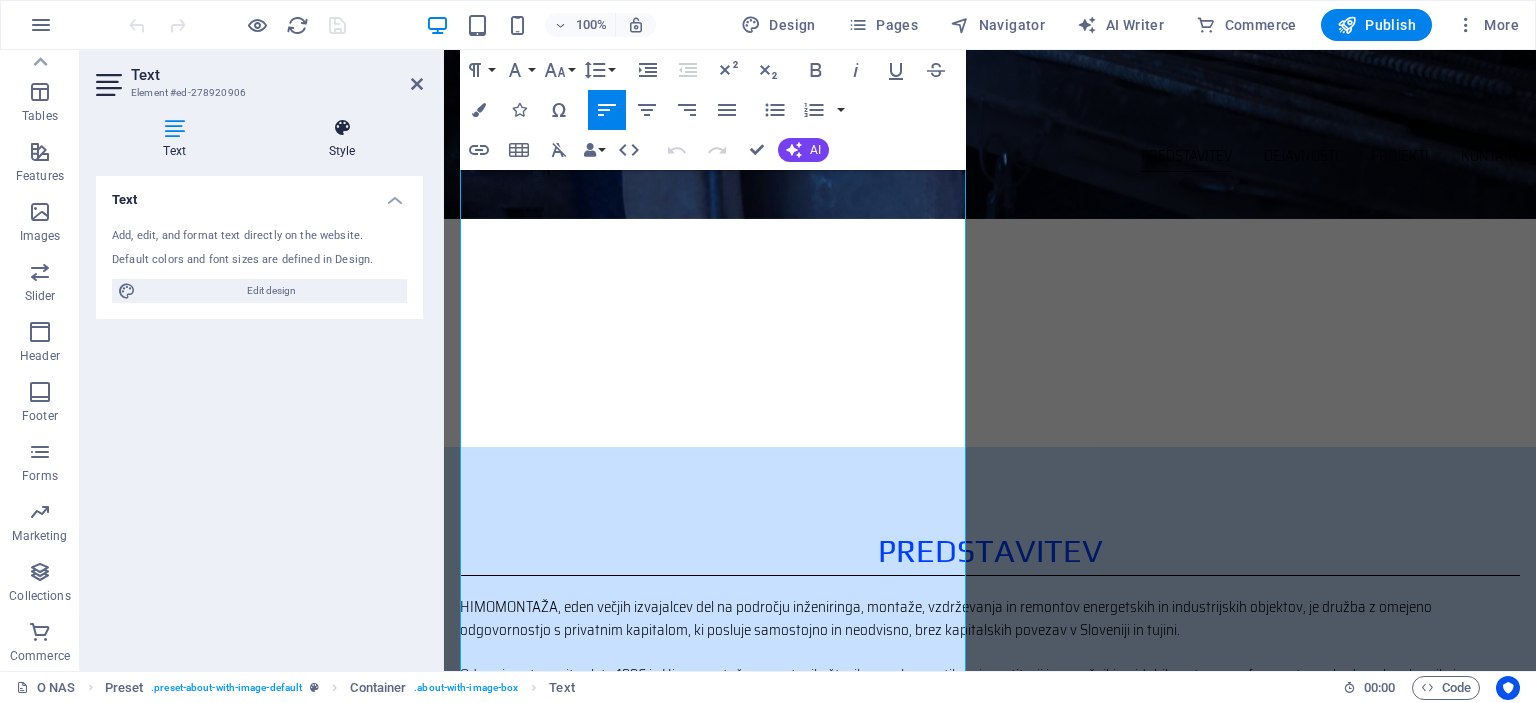 drag, startPoint x: 430, startPoint y: 129, endPoint x: 349, endPoint y: 126, distance: 81.055534 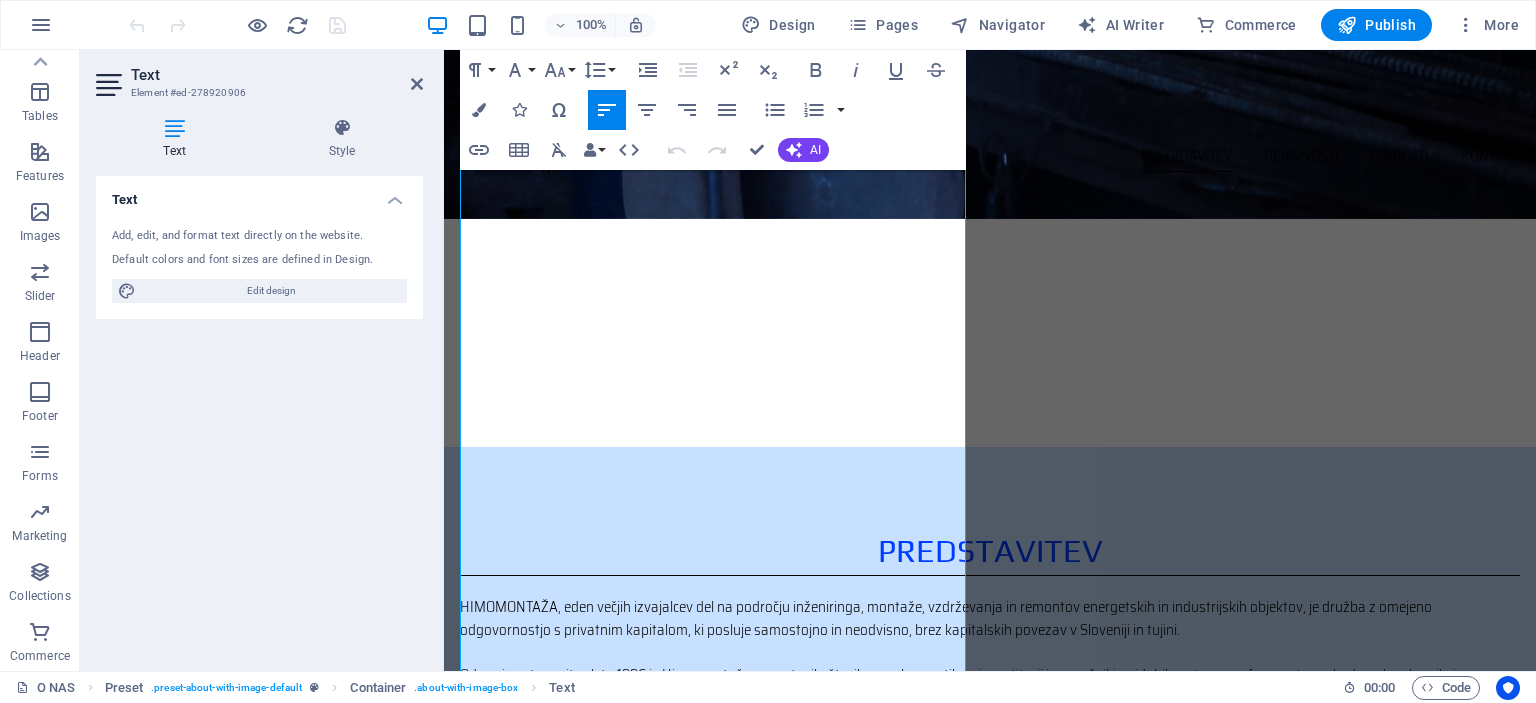 click at bounding box center (174, 128) 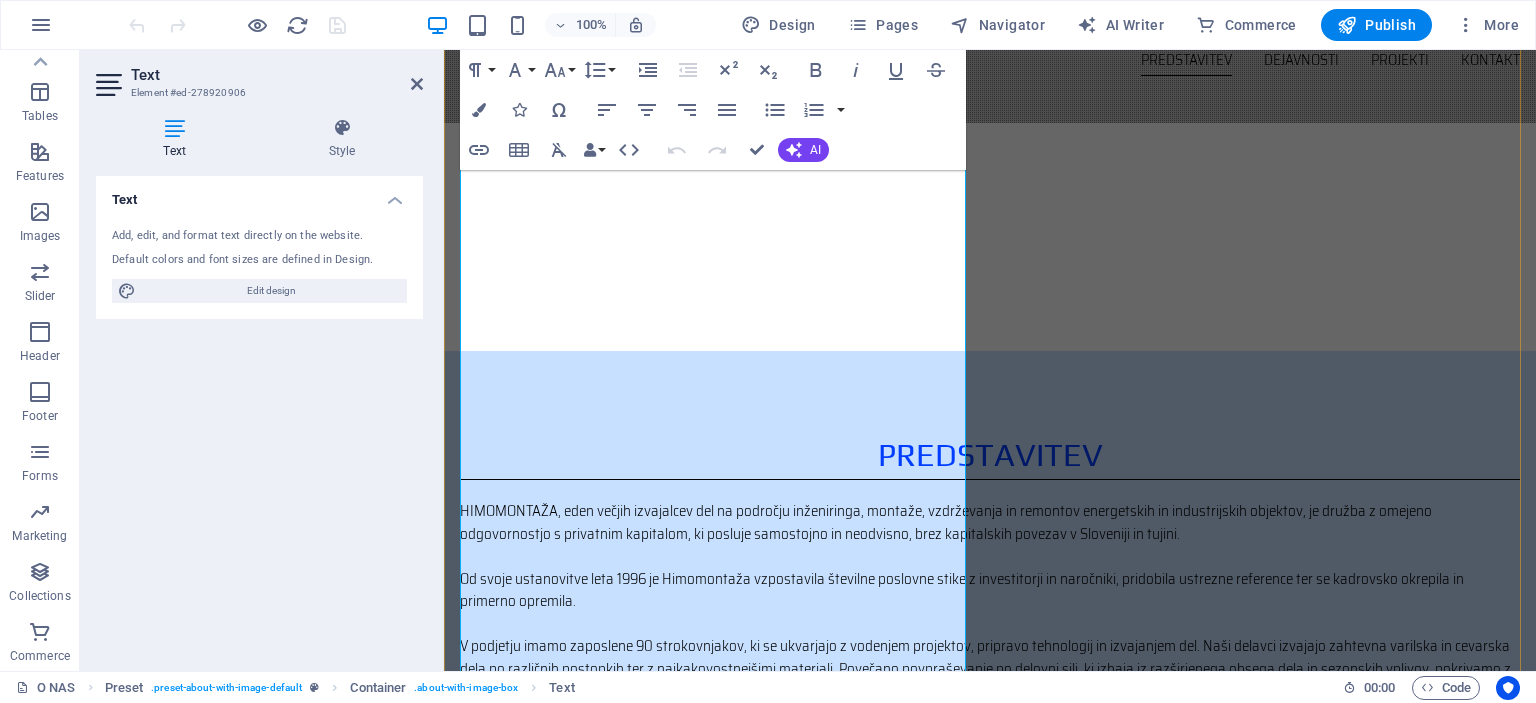 scroll, scrollTop: 552, scrollLeft: 0, axis: vertical 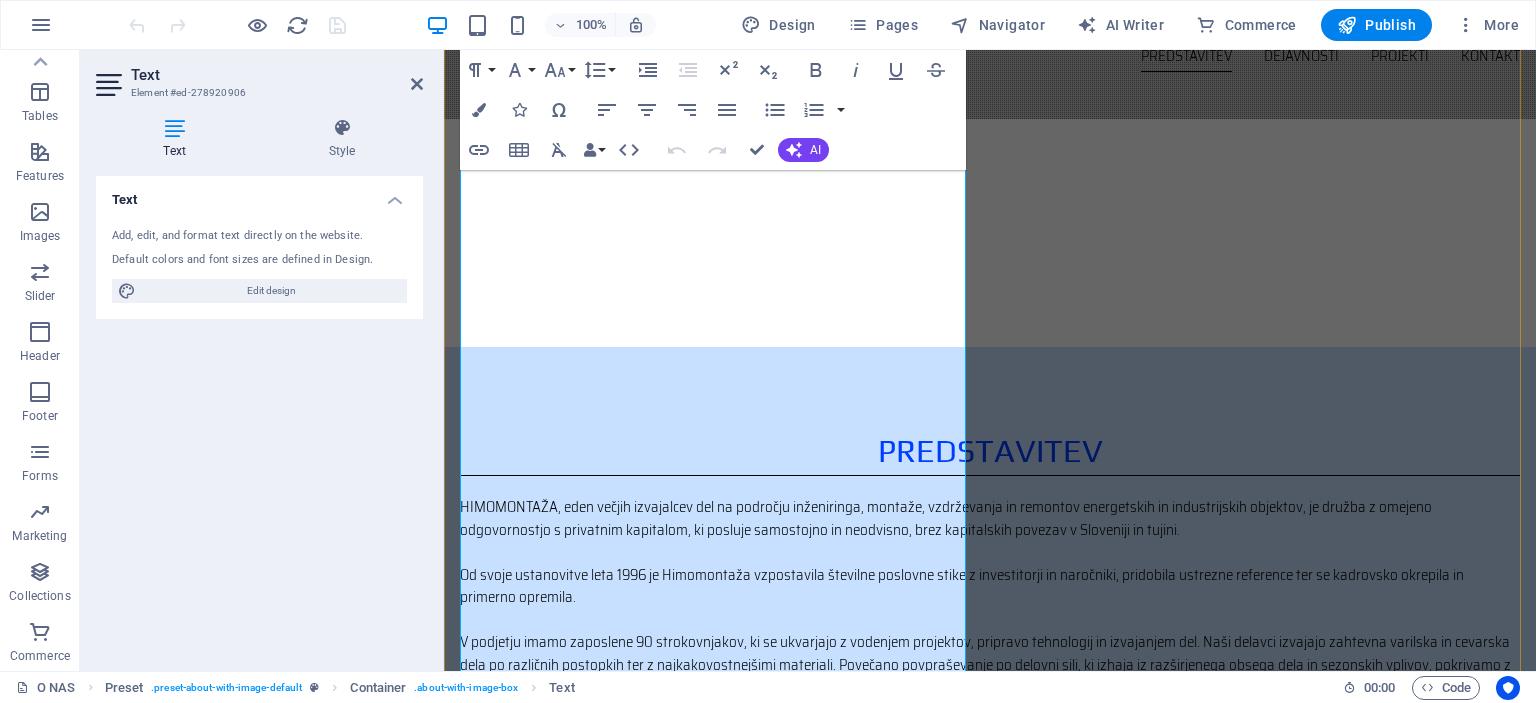 click on "HIMOMONTAŽA, eden večjih izvajalcev del na področju inženiringa, montaže, vzdrževanja in remontov energetskih in industrijskih objektov, je družba z omejeno odgovornostjo s privatnim kapitalom, ki posluje samostojno in neodvisno, brez kapitalskih povezav v Sloveniji in tujini. Od svoje ustanovitve leta 1996 je Himomontaža vzpostavila številne poslovne stike z investitorji in naročniki, pridobila ustrezne reference ter se kadrovsko okrepila in primerno opremila. Himomontaža izvaja približno 40% inženiring poslov in objektov na ključ (od izdelave tehnične dokumentacije do spuščanja v pogon in primopredajne dokumentacije), ostalo predstavljajo storitve, predvsem montažna dela, vzdrževanje in remonti. Z hitrim odzivom našim naročnikom zagotavljamo tudi tehnološko zahtevne rešitve in izvedbo po sodobnih postopkih ter standardih v zahtevanih rokih in skladu z najvišjimi kvalitetnimi standardi." at bounding box center [990, 710] 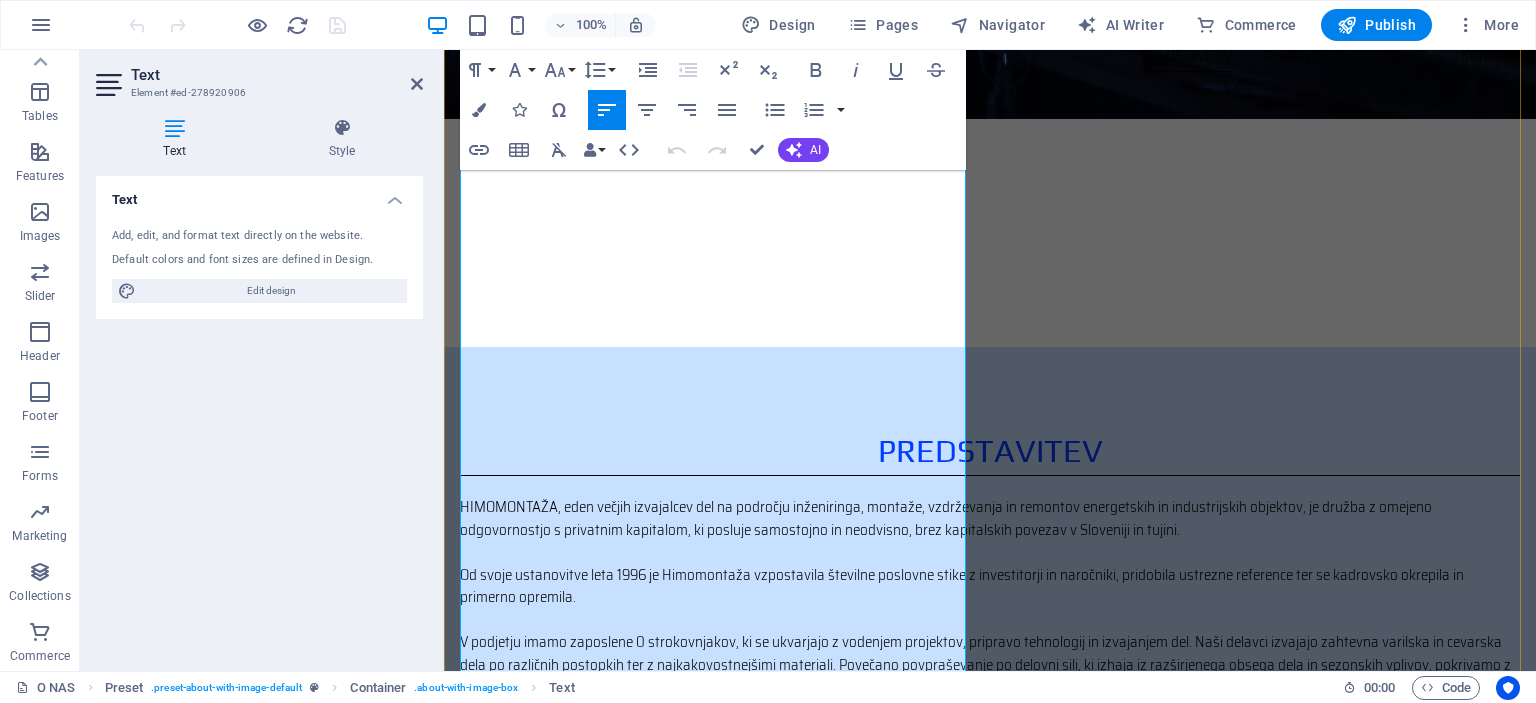 type 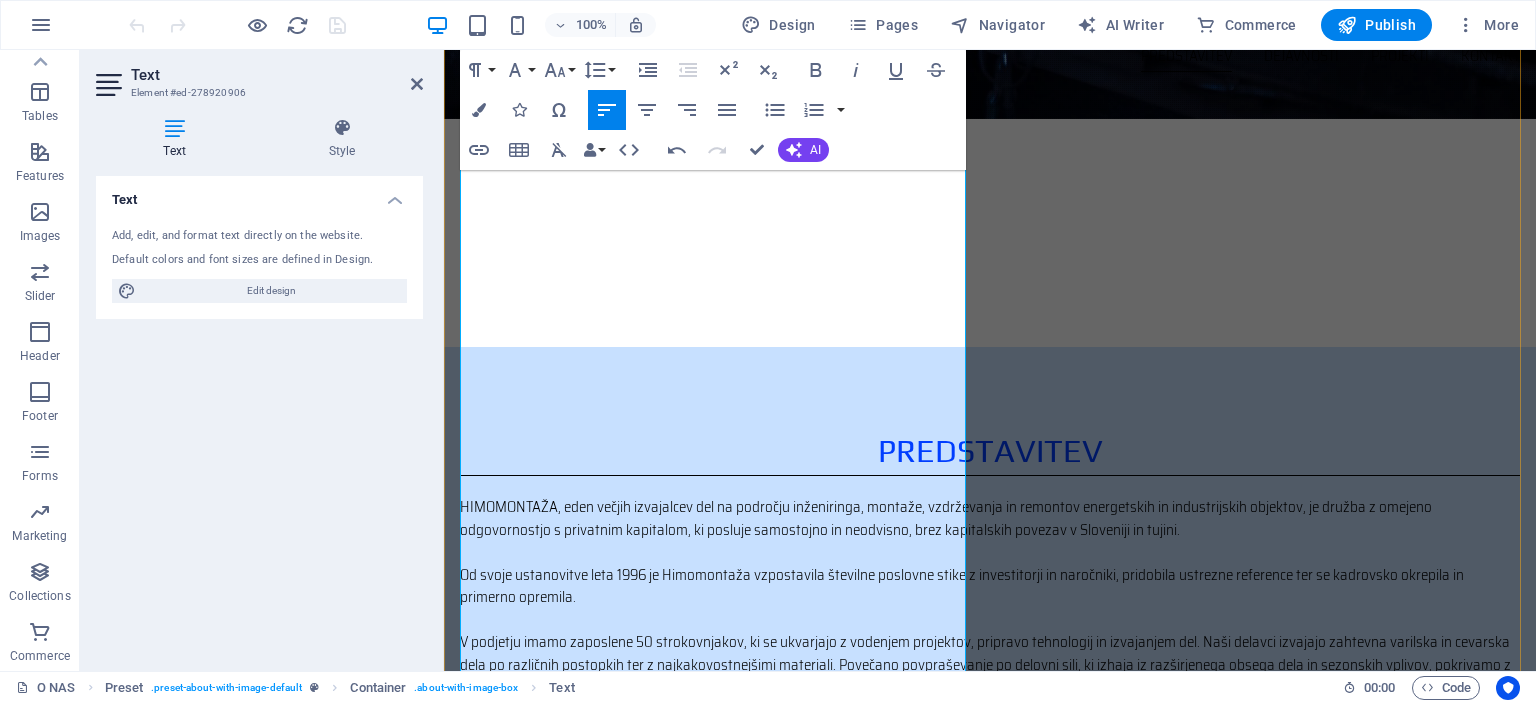 click on "HIMOMONTAŽA, eden večjih izvajalcev del na področju inženiringa, montaže, vzdrževanja in remontov energetskih in industrijskih objektov, je družba z omejeno odgovornostjo s privatnim kapitalom, ki posluje samostojno in neodvisno, brez kapitalskih povezav v Sloveniji in tujini. Od svoje ustanovitve leta 1996 je Himomontaža vzpostavila številne poslovne stike z investitorji in naročniki, pridobila ustrezne reference ter se kadrovsko okrepila in primerno opremila. Himomontaža izvaja približno 40% inženiring poslov in objektov na ključ (od izdelave tehnične dokumentacije do spuščanja v pogon in primopredajne dokumentacije), ostalo predstavljajo storitve, predvsem montažna dela, vzdrževanje in remonti. Z hitrim odzivom našim naročnikom zagotavljamo tudi tehnološko zahtevne rešitve in izvedbo po sodobnih postopkih ter standardih v zahtevanih rokih in skladu z najvišjimi kvalitetnimi standardi." at bounding box center (990, 710) 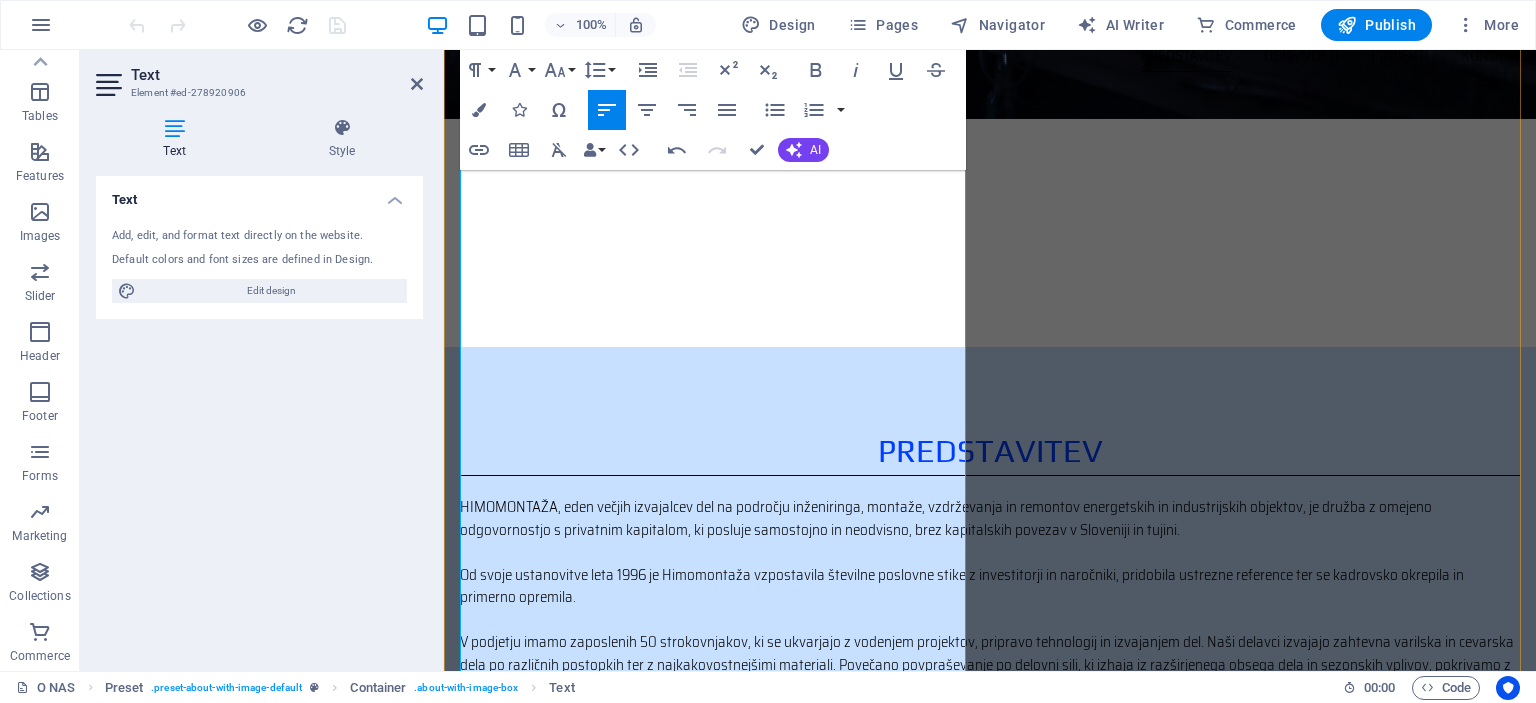 click on "HIMOMONTAŽA, eden večjih izvajalcev del na področju inženiringa, montaže, vzdrževanja in remontov energetskih in industrijskih objektov, je družba z omejeno odgovornostjo s privatnim kapitalom, ki posluje samostojno in neodvisno, brez kapitalskih povezav v Sloveniji in tujini. Od svoje ustanovitve leta 1996 je Himomontaža vzpostavila številne poslovne stike z investitorji in naročniki, pridobila ustrezne reference ter se kadrovsko okrepila in primerno opremila. Himomontaža izvaja približno 40% inženiring poslov in objektov na ključ (od izdelave tehnične dokumentacije do spuščanja v pogon in primopredajne dokumentacije), ostalo predstavljajo storitve, predvsem montažna dela, vzdrževanje in remonti. Z hitrim odzivom našim naročnikom zagotavljamo tudi tehnološko zahtevne rešitve in izvedbo po sodobnih postopkih ter standardih v zahtevanih rokih in skladu z najvišjimi kvalitetnimi standardi." at bounding box center (990, 710) 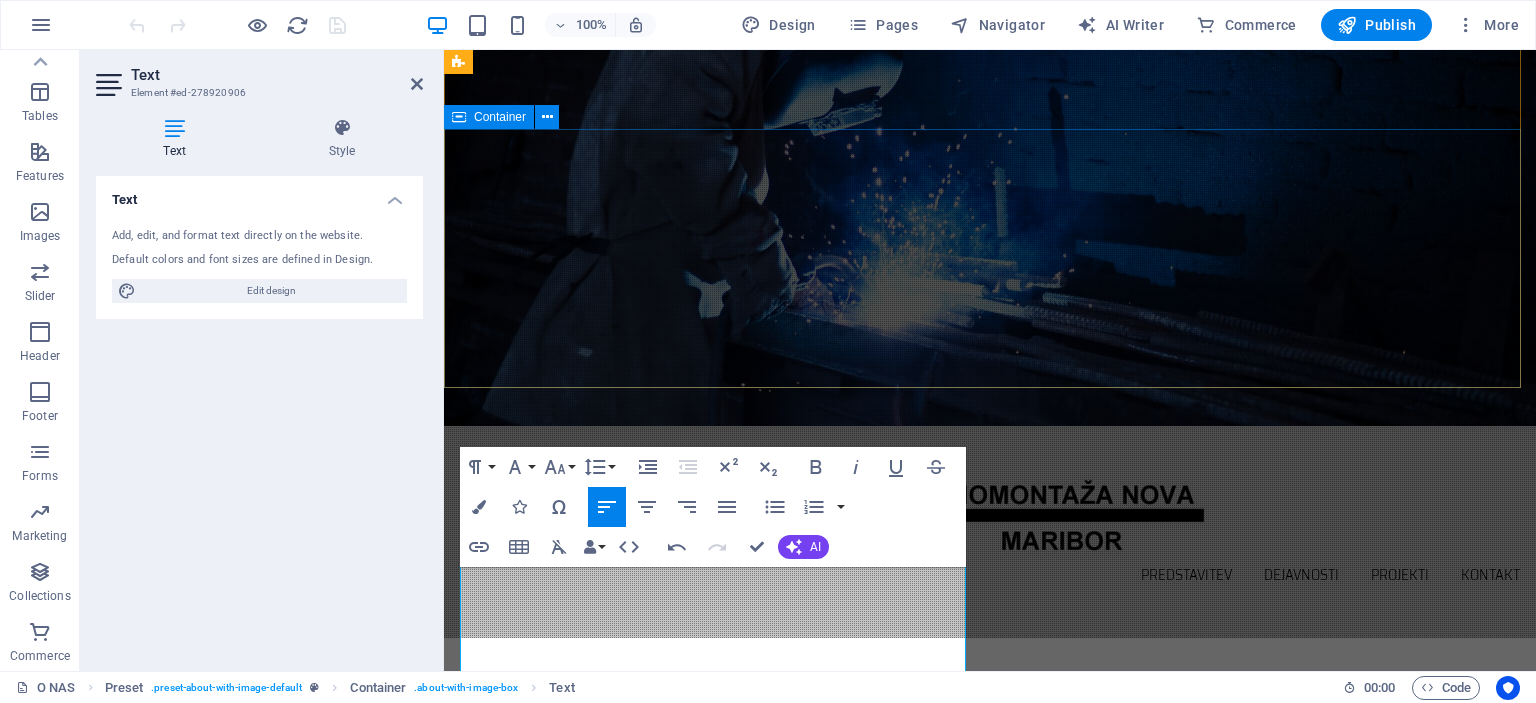 scroll, scrollTop: 40, scrollLeft: 0, axis: vertical 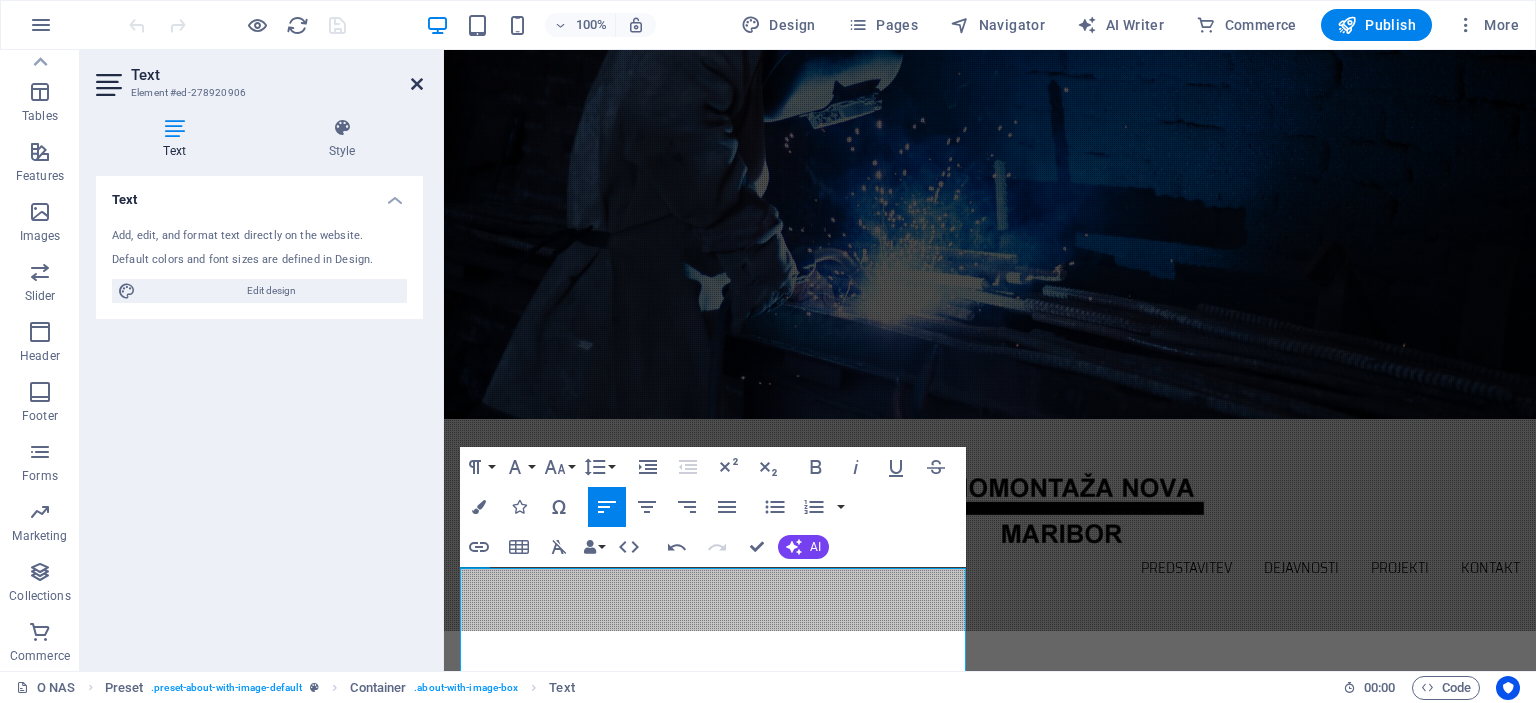 click at bounding box center (417, 84) 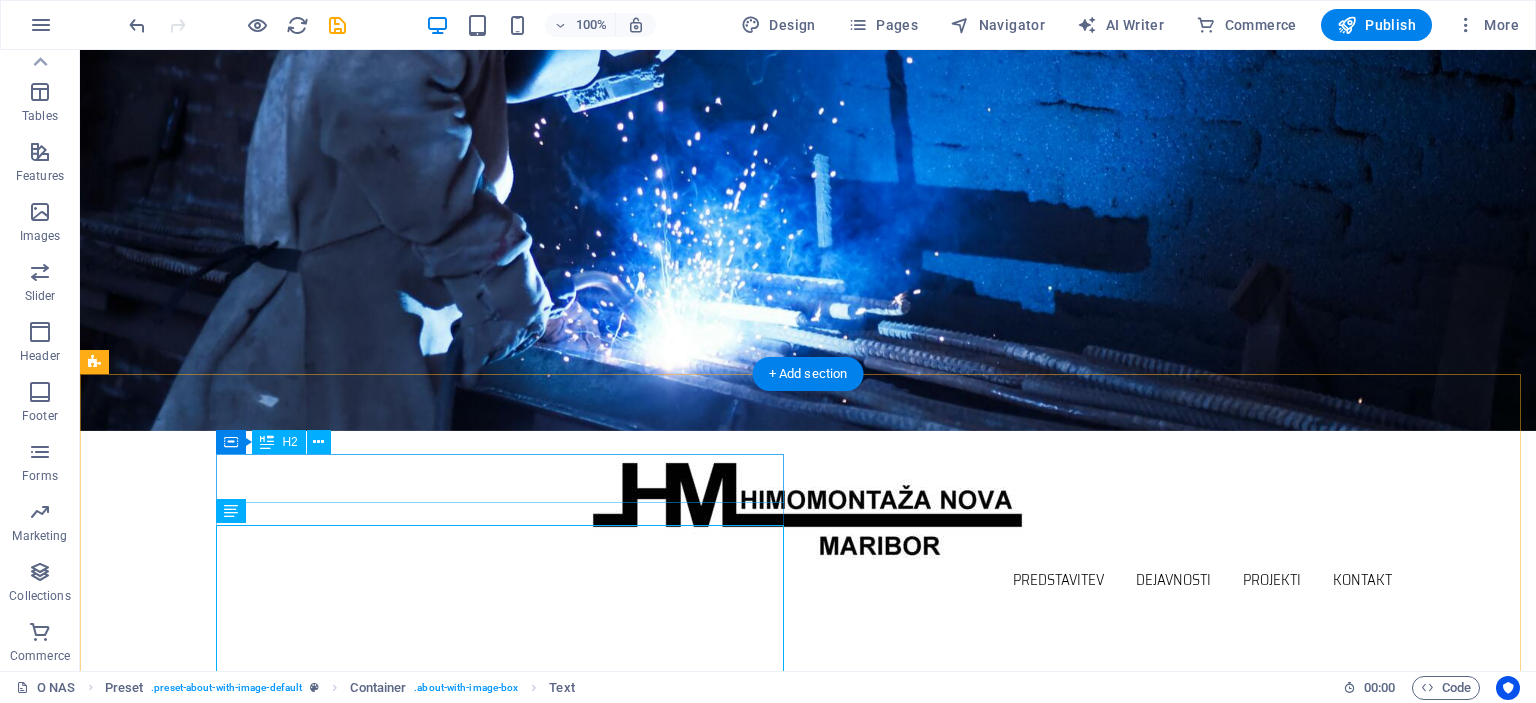 scroll, scrollTop: 0, scrollLeft: 0, axis: both 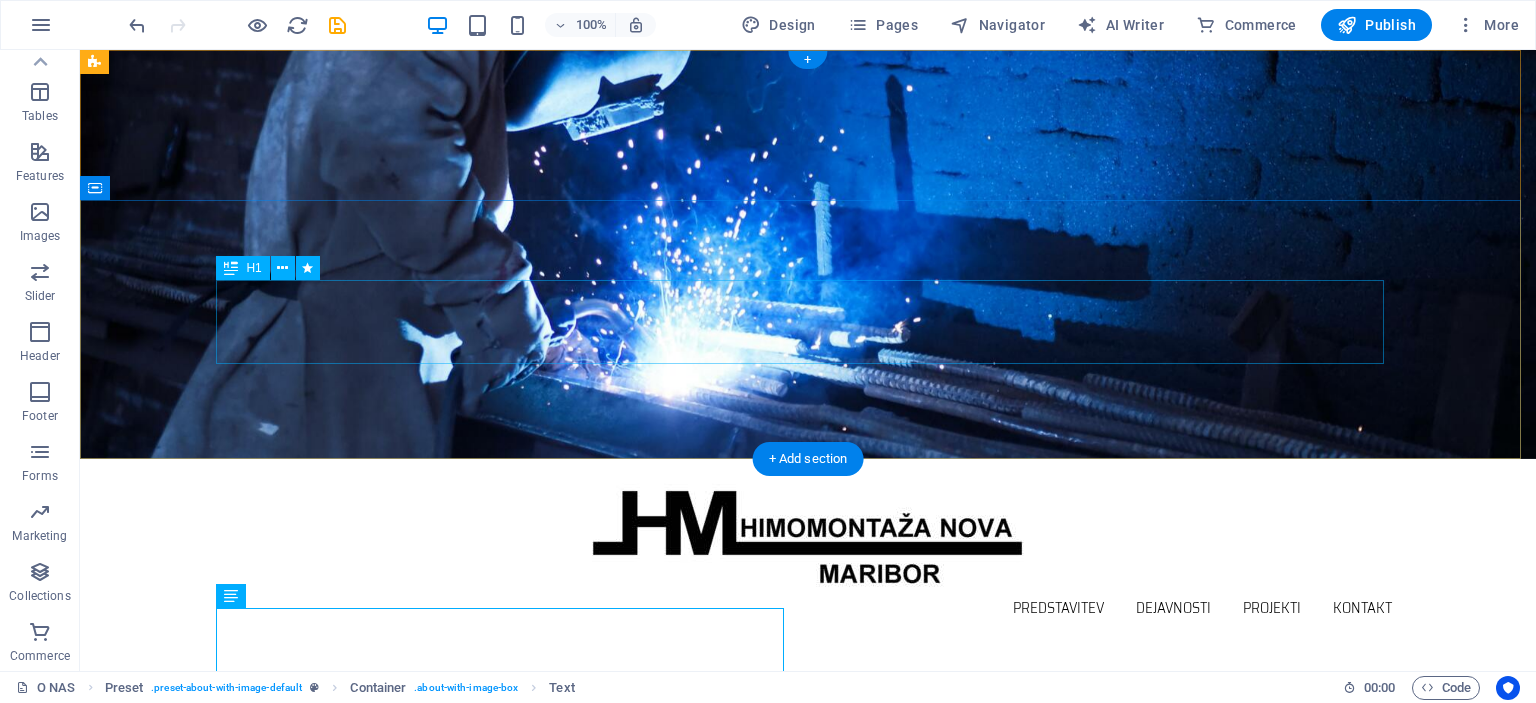 click on "Presegamo vaša pričakovanja" at bounding box center [808, 762] 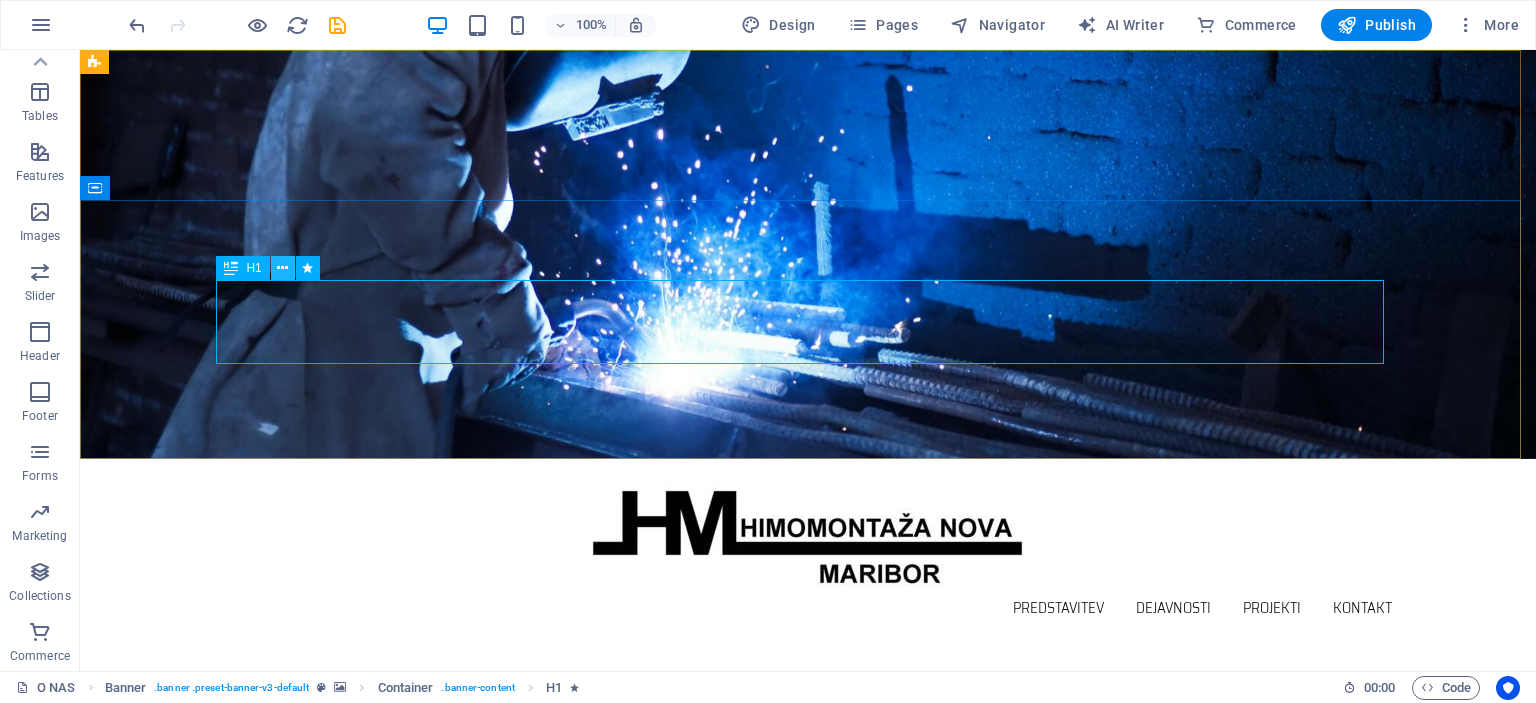 click at bounding box center [282, 268] 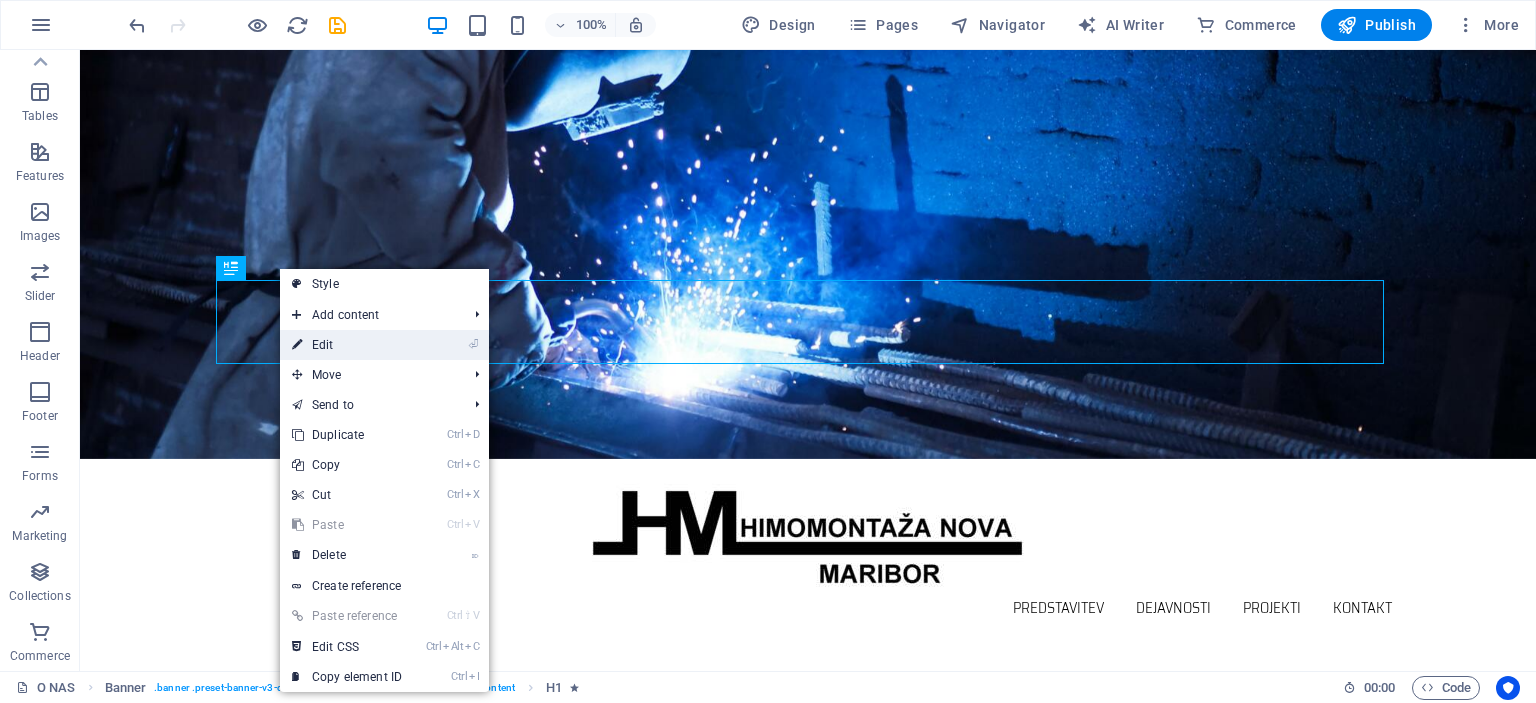 click on "⏎  Edit" at bounding box center [347, 345] 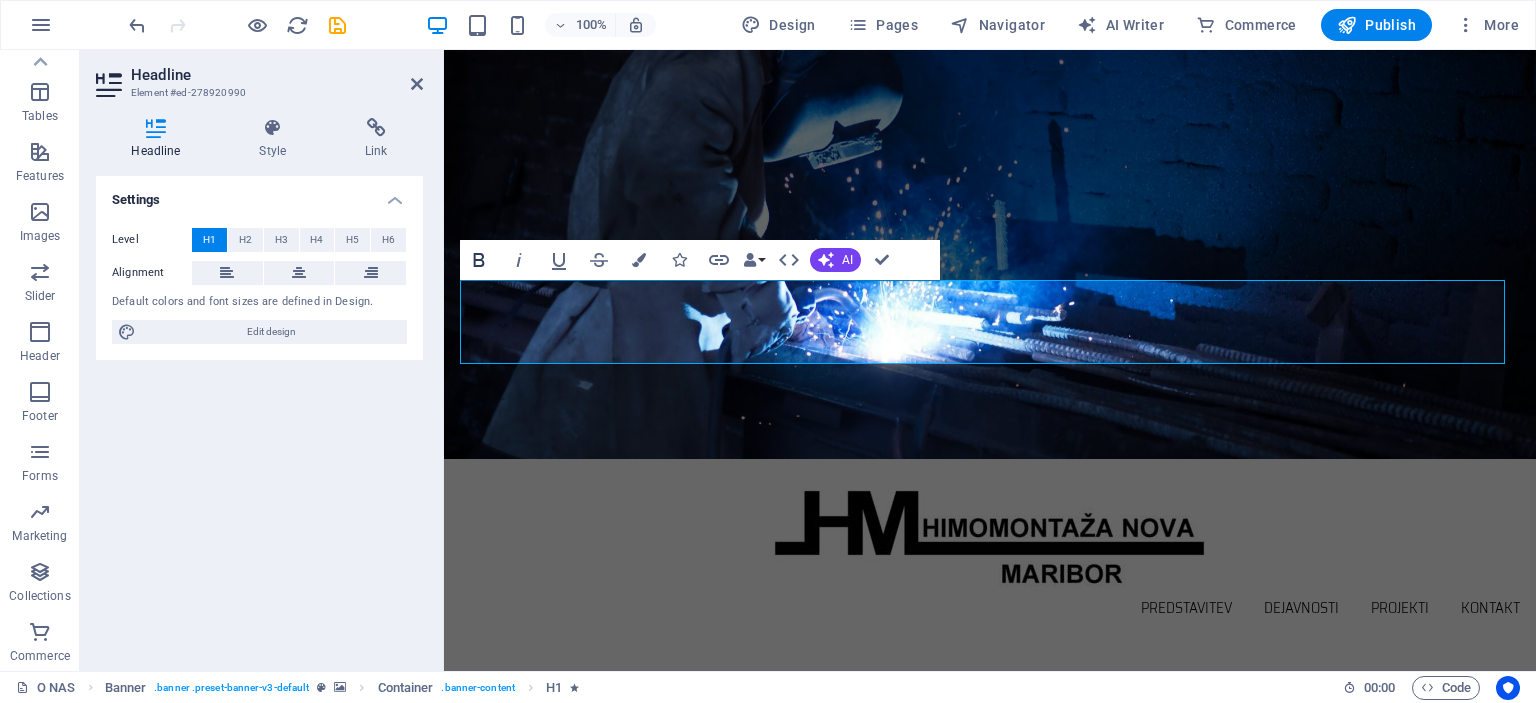 click 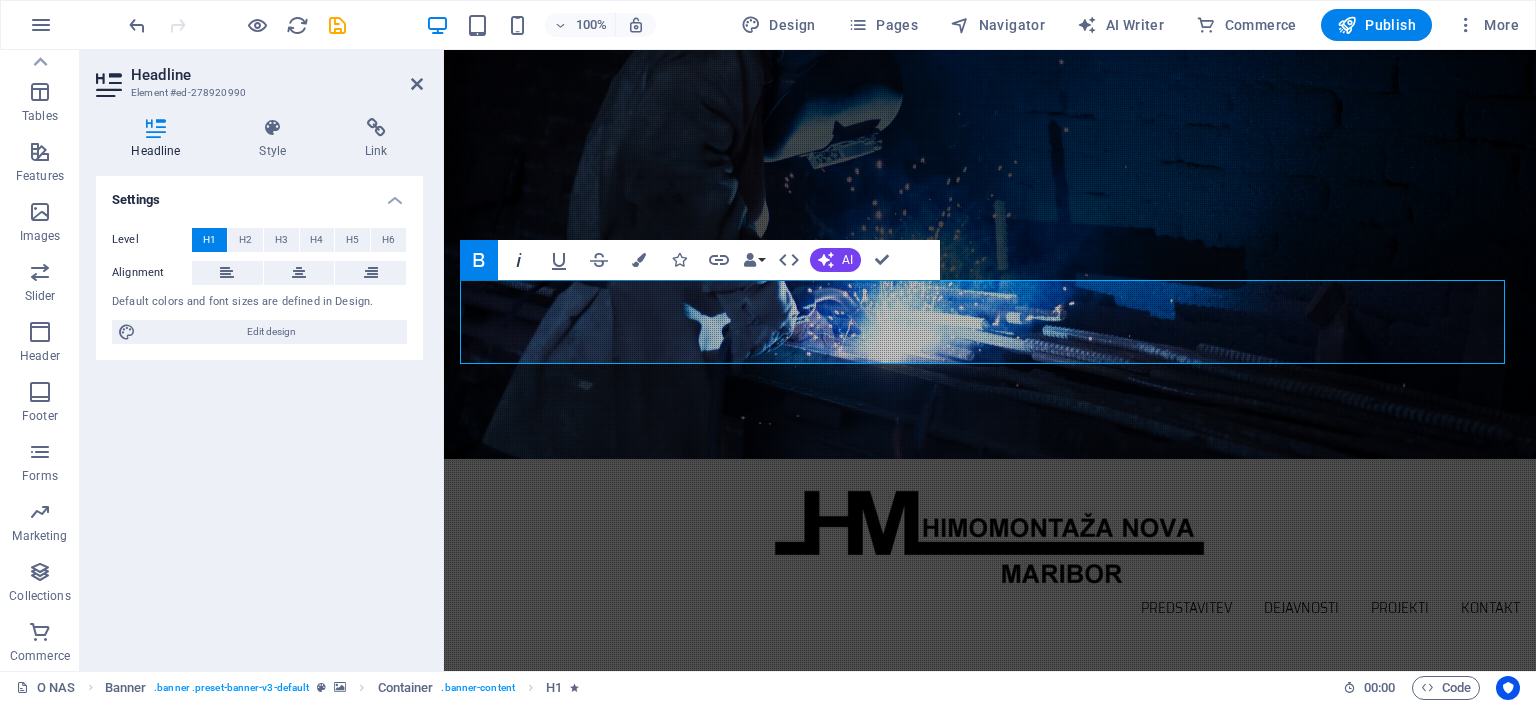 click 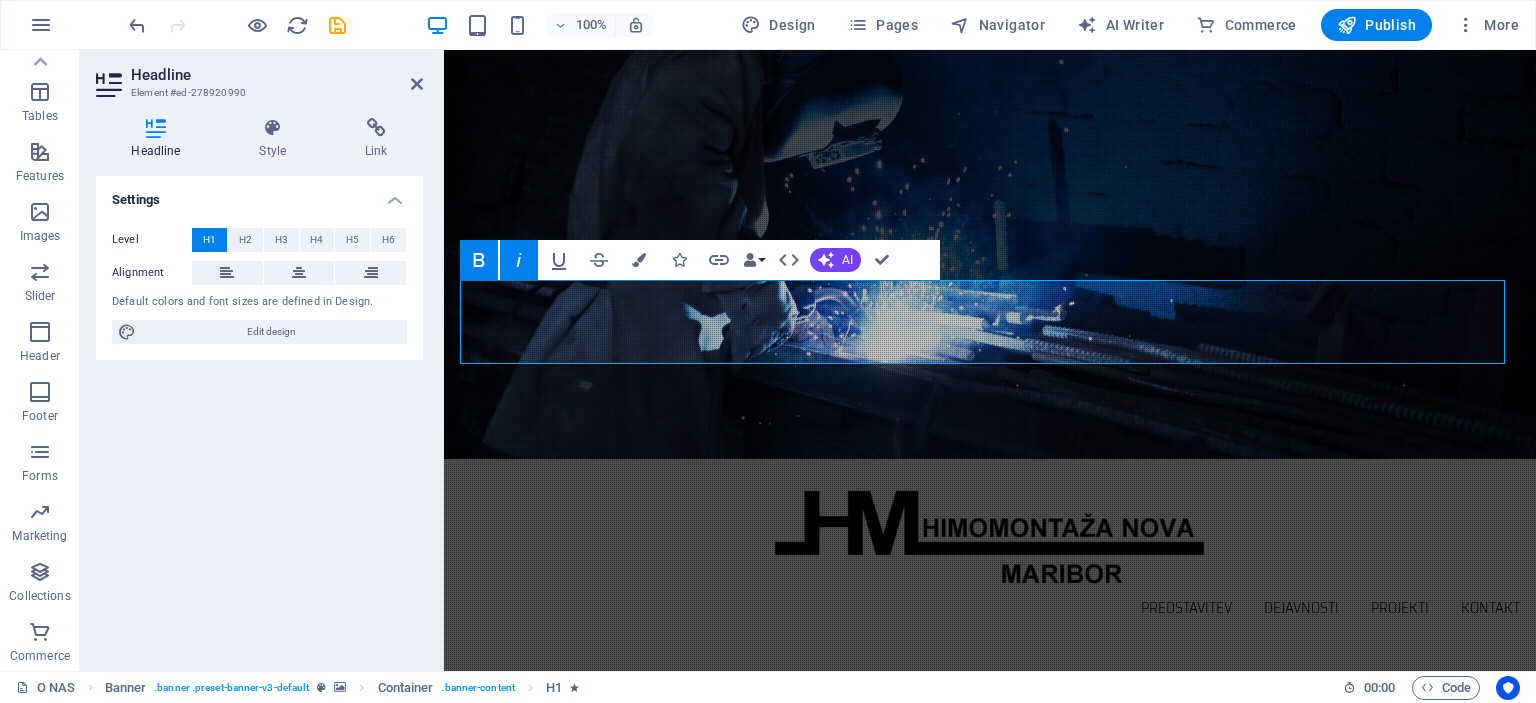 click 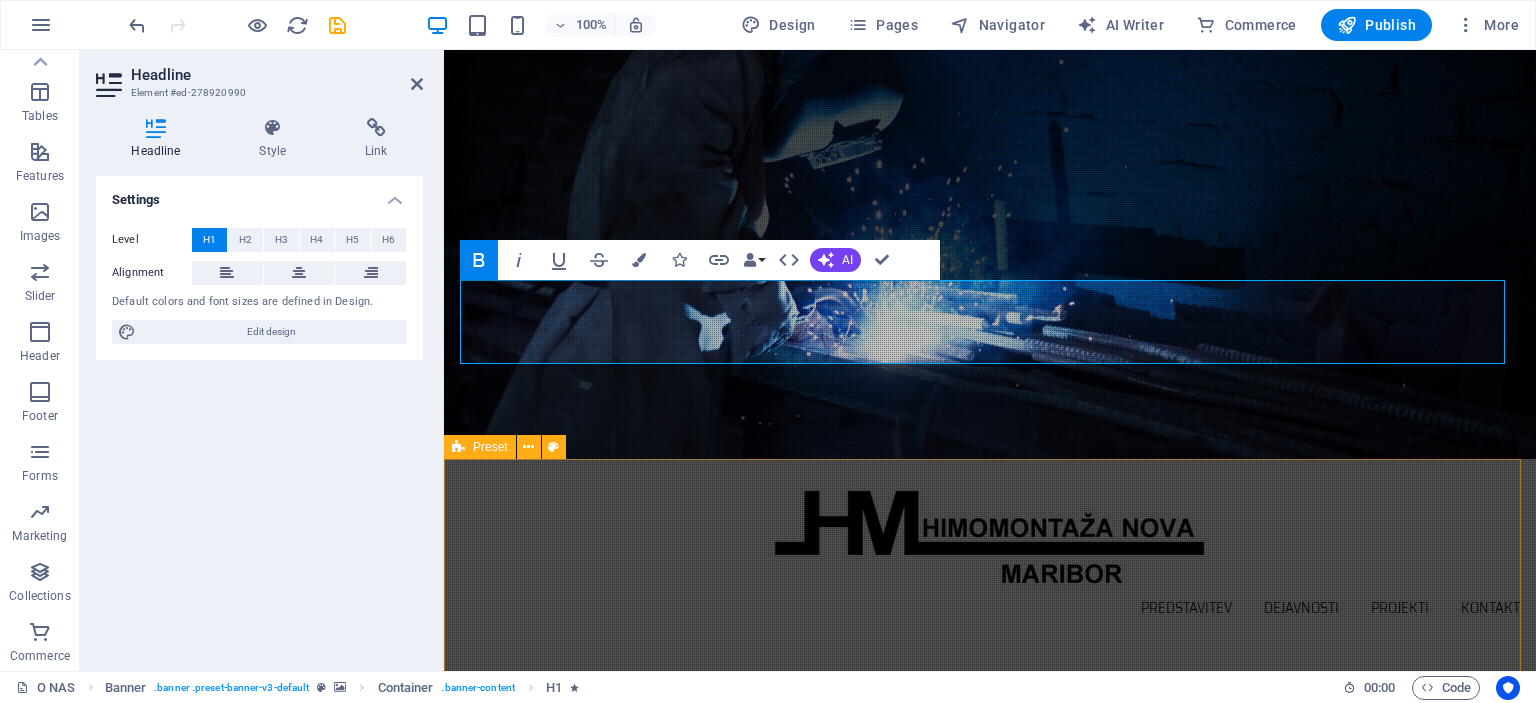 click on "Predstavitev HIMOMONTAŽA, eden večjih izvajalcev del na področju inženiringa, montaže, vzdrževanja in remontov energetskih in industrijskih objektov, je družba z omejeno odgovornostjo s privatnim kapitalom, ki posluje samostojno in neodvisno, brez kapitalskih povezav v Sloveniji in tujini. Od svoje ustanovitve leta 1996 je Himomontaža vzpostavila številne poslovne stike z investitorji in naročniki, pridobila ustrezne reference ter se kadrovsko okrepila in primerno opremila. Himomontaža izvaja približno 40% inženiring poslov in objektov na ključ (od izdelave tehnične dokumentacije do spuščanja v pogon in primopredajne dokumentacije), ostalo predstavljajo storitve, predvsem montažna dela, vzdrževanje in remonti. Z hitrim odzivom našim naročnikom zagotavljamo tudi tehnološko zahtevne rešitve in izvedbo po sodobnih postopkih ter standardih v zahtevanih rokih in skladu z najvišjimi kvalitetnimi standardi." at bounding box center (990, 1285) 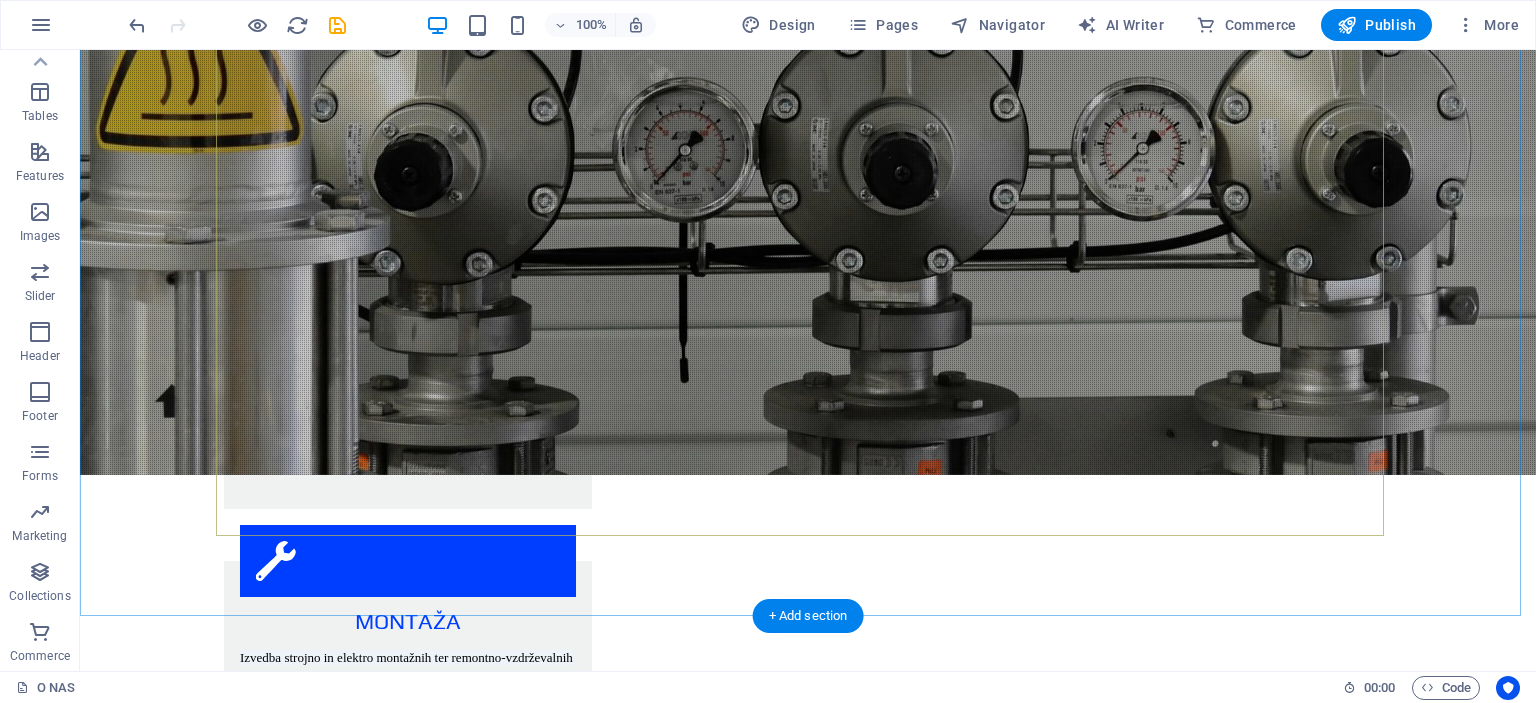 scroll, scrollTop: 2504, scrollLeft: 0, axis: vertical 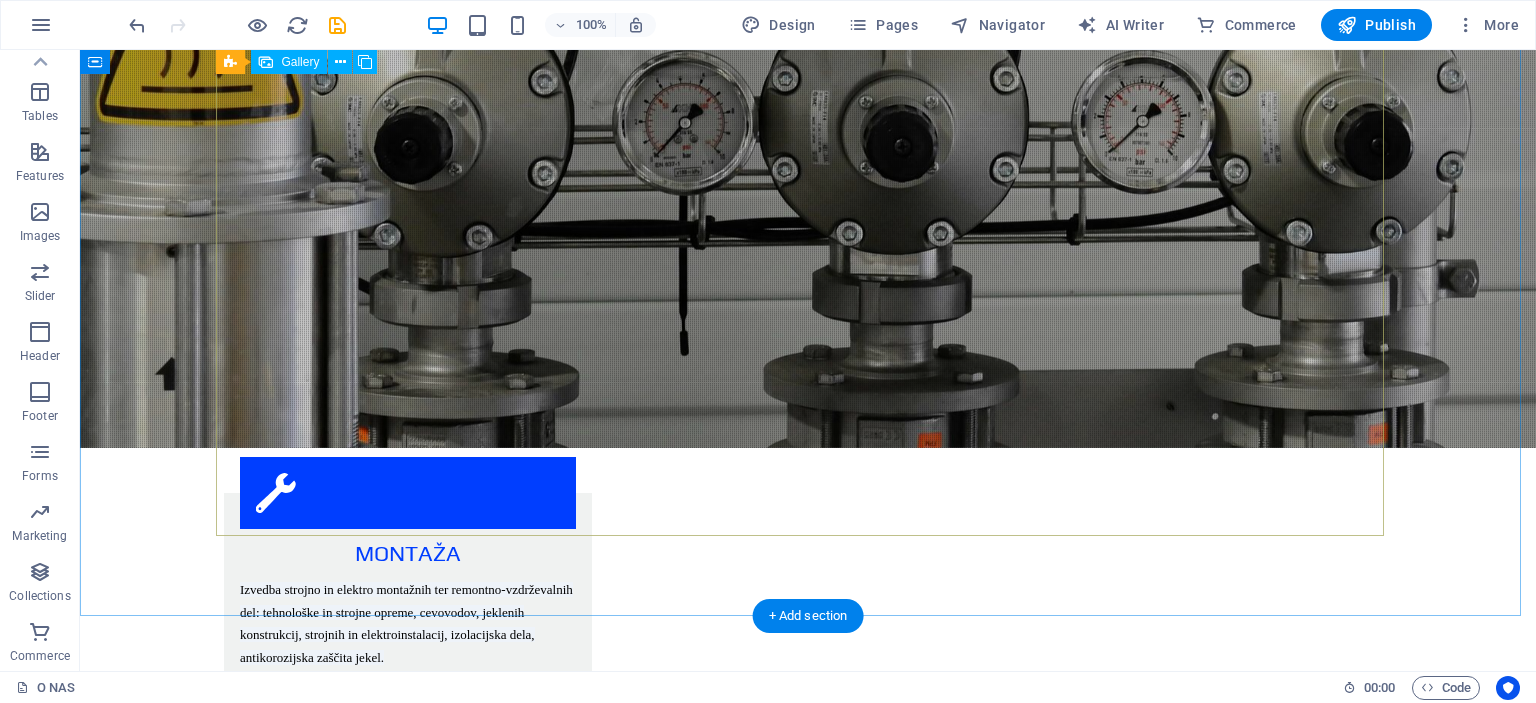 click at bounding box center [418, 2795] 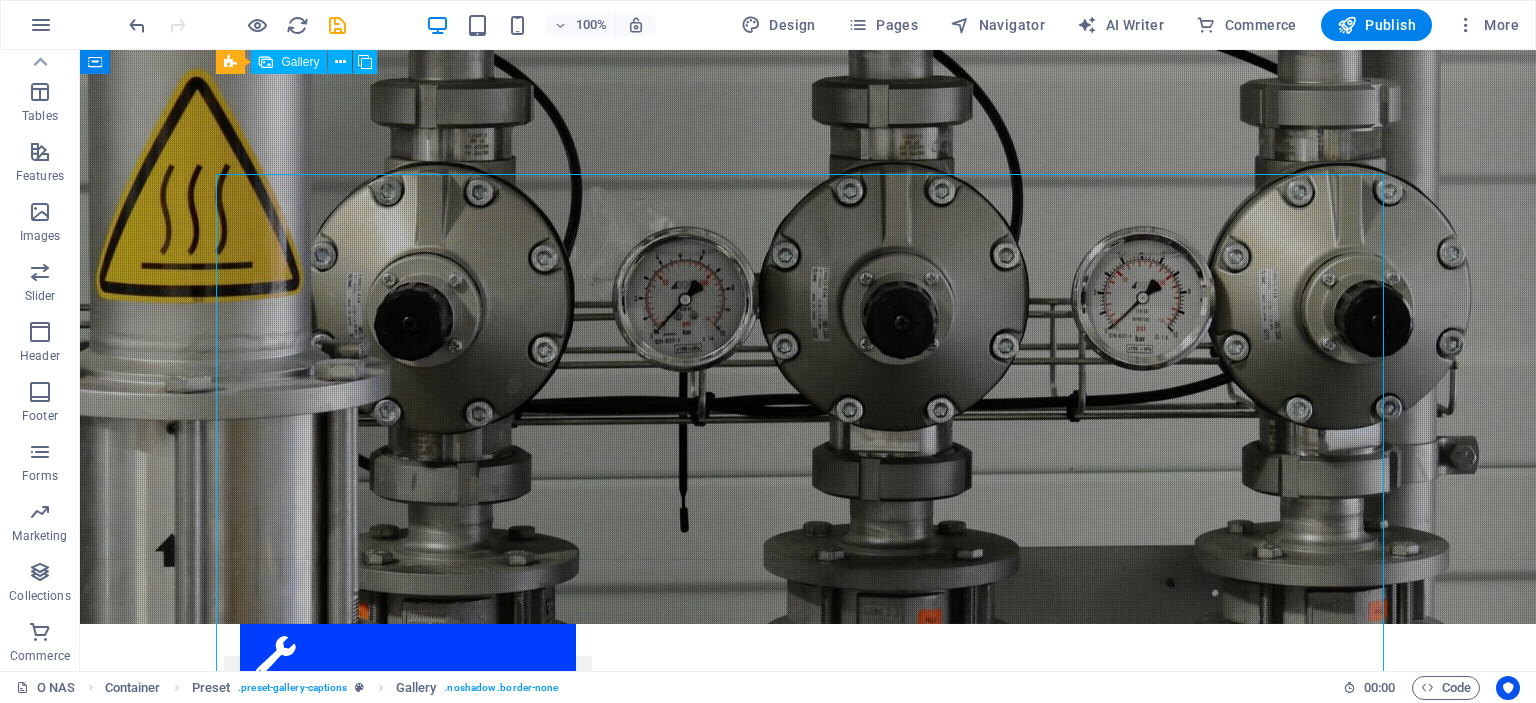 scroll, scrollTop: 2356, scrollLeft: 0, axis: vertical 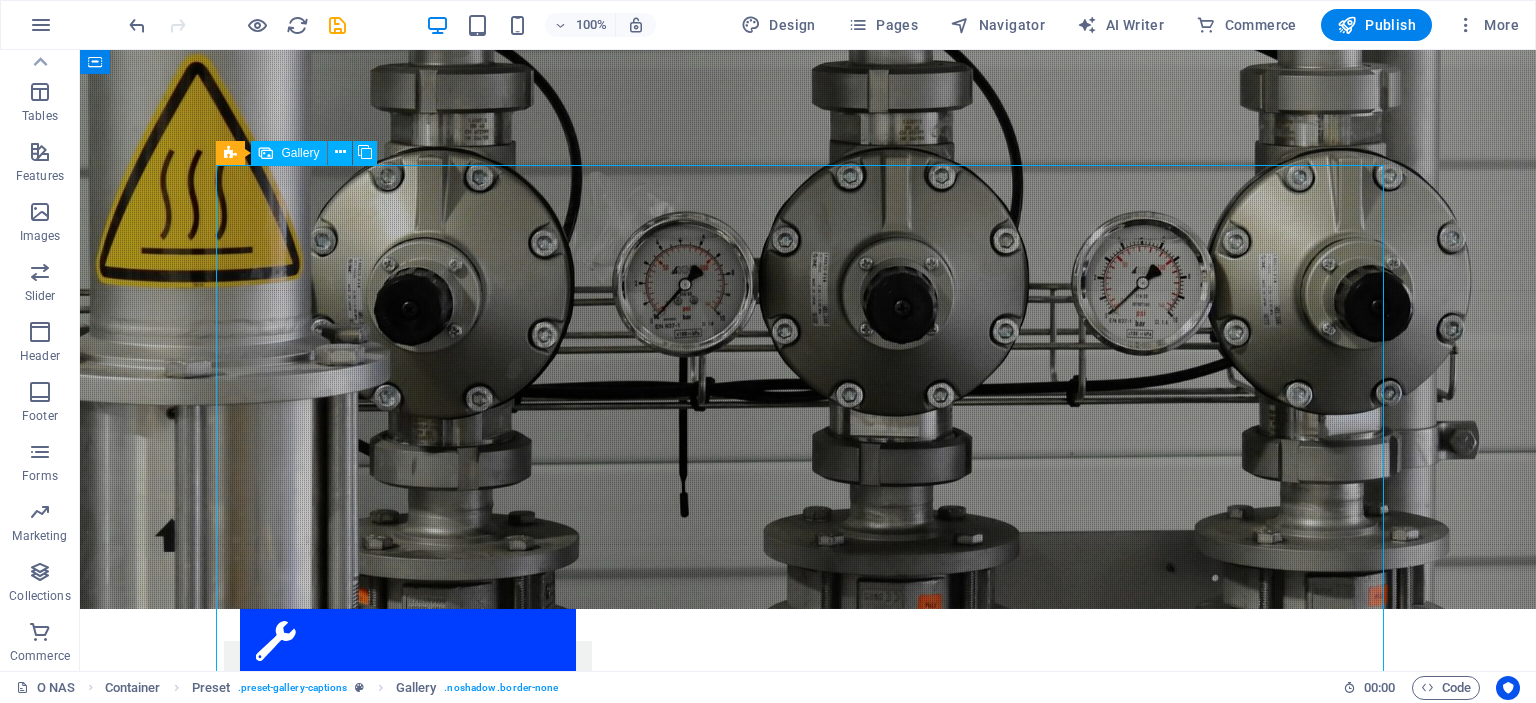 click at bounding box center (418, 2943) 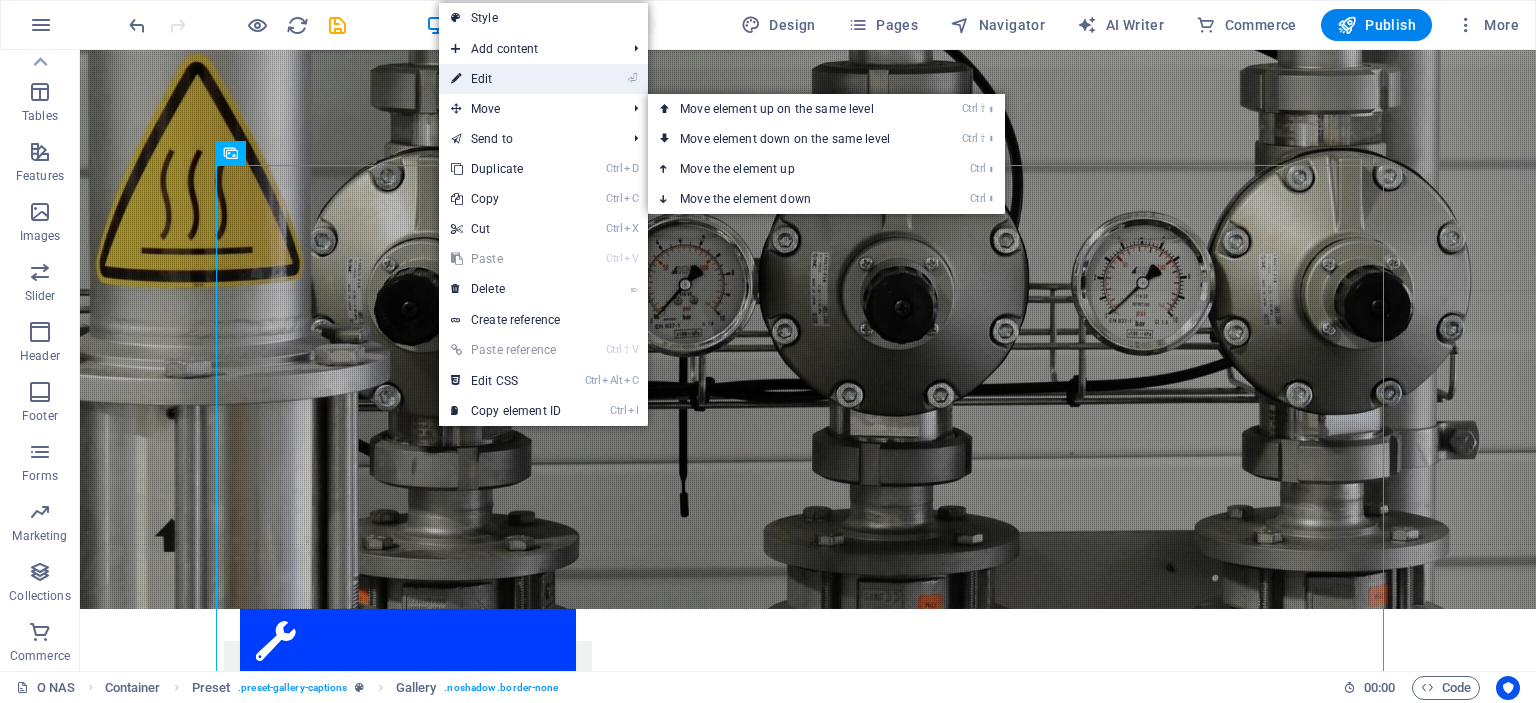 click on "⏎  Edit" at bounding box center [506, 79] 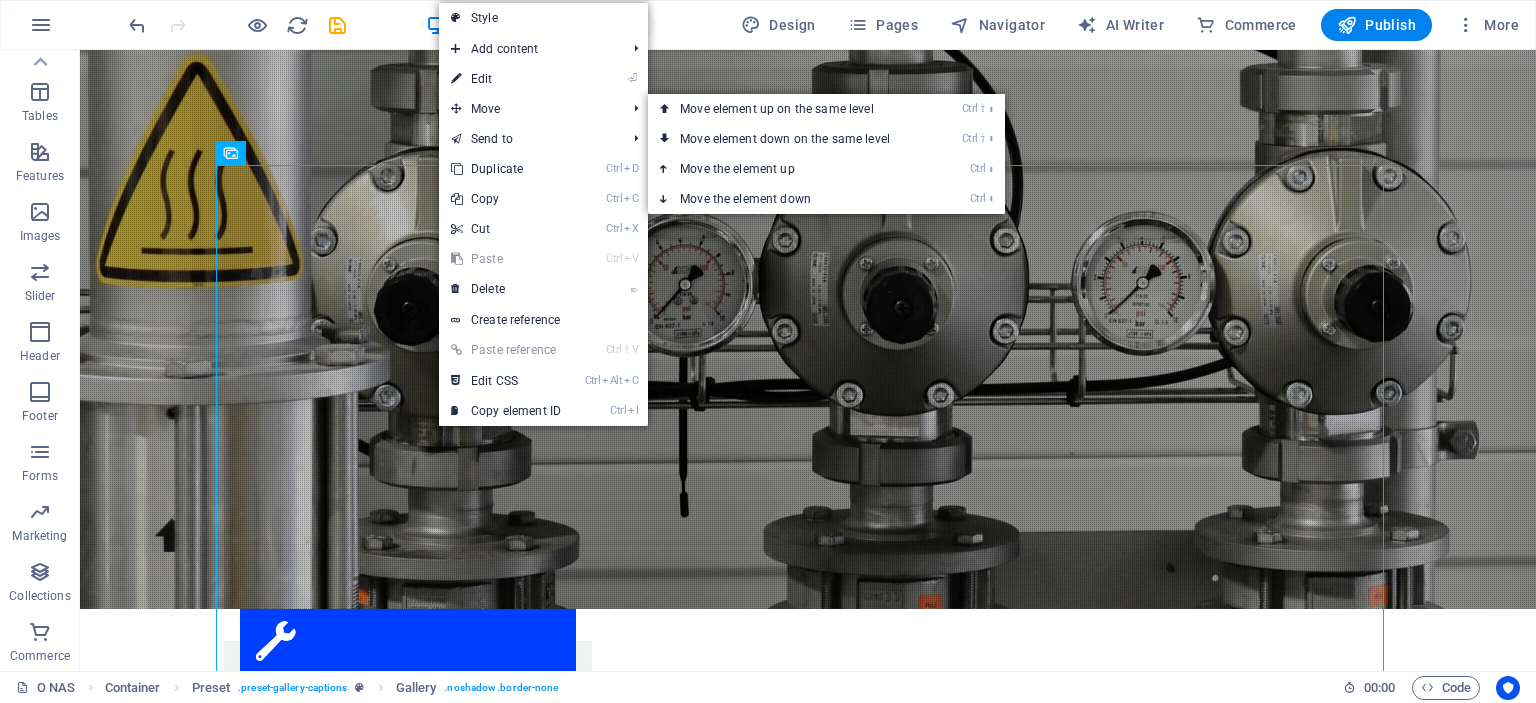 select on "4" 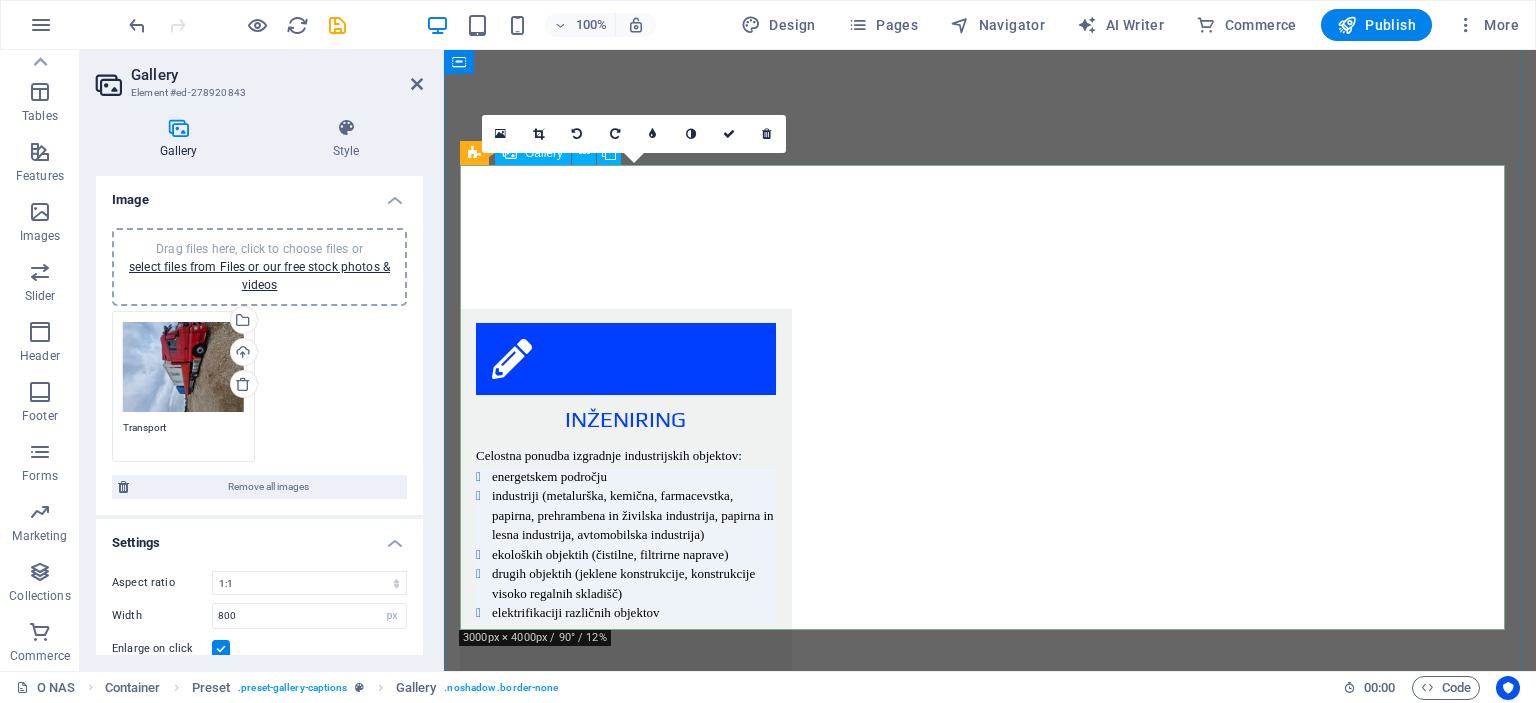 scroll, scrollTop: 2478, scrollLeft: 0, axis: vertical 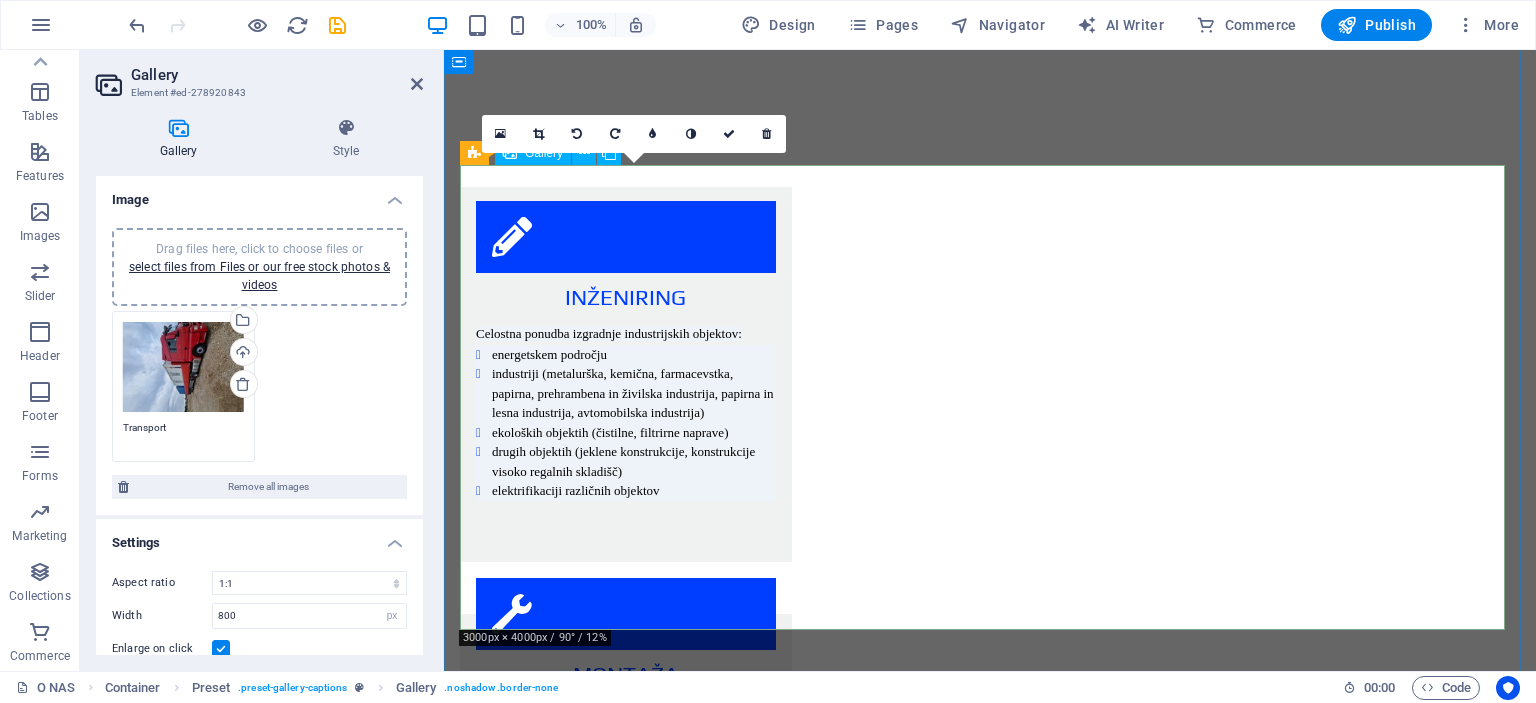 click at bounding box center (636, 2954) 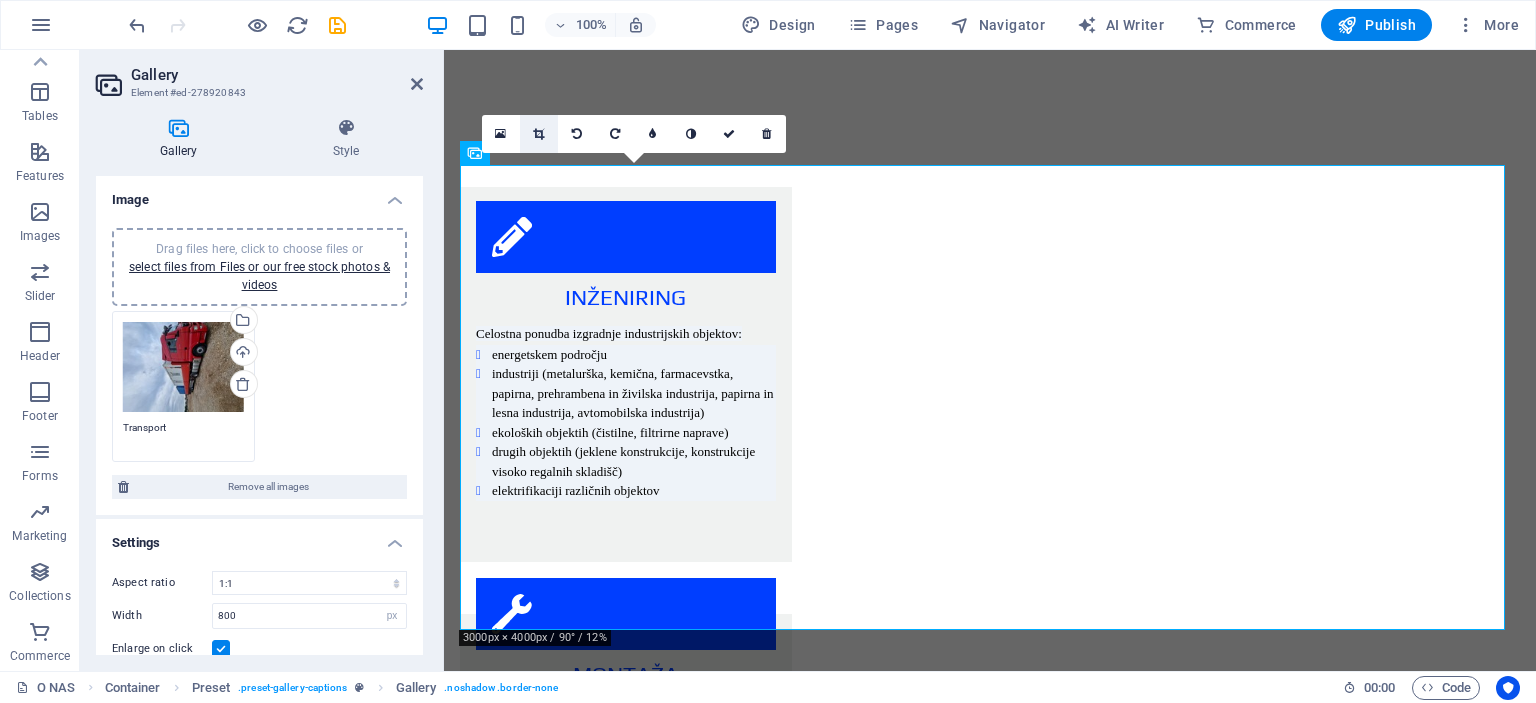 click at bounding box center [538, 134] 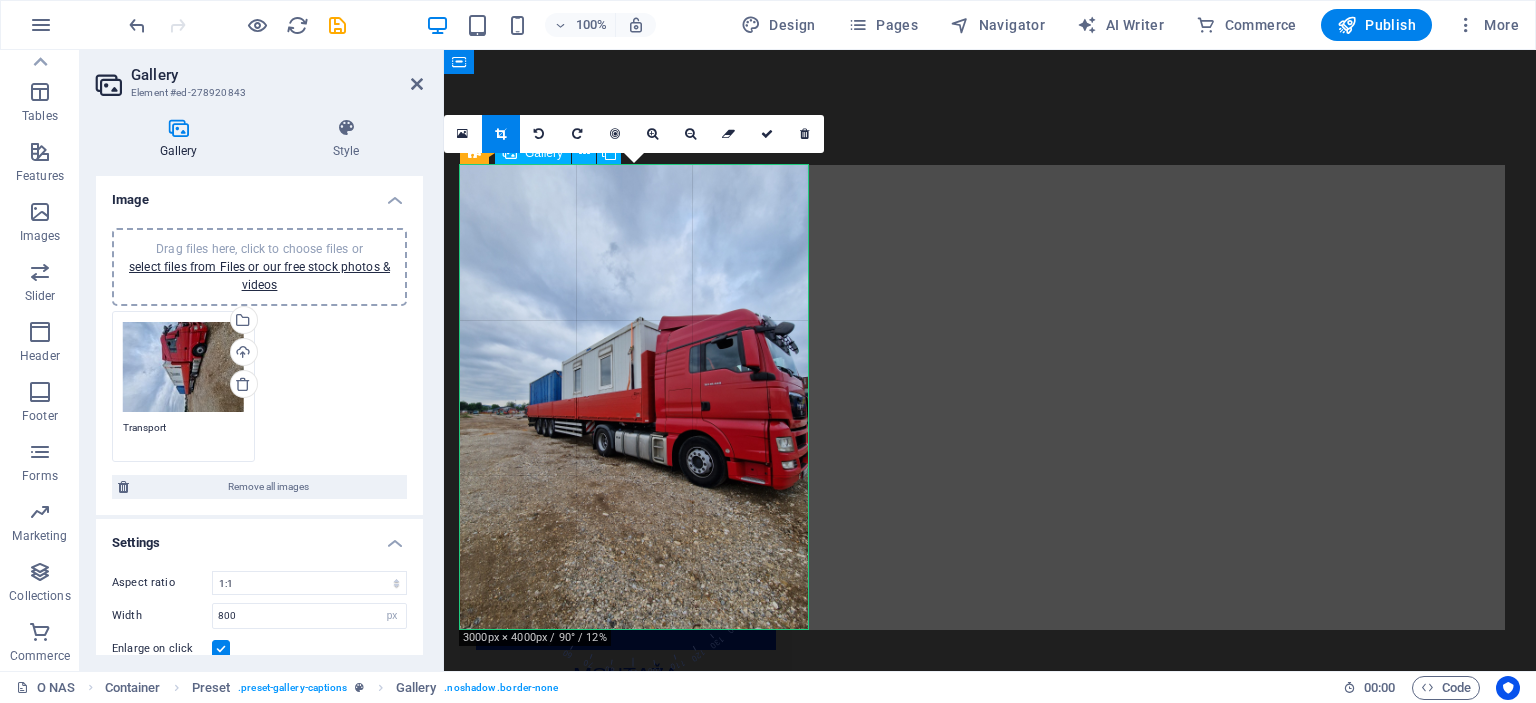 click at bounding box center (990, 2954) 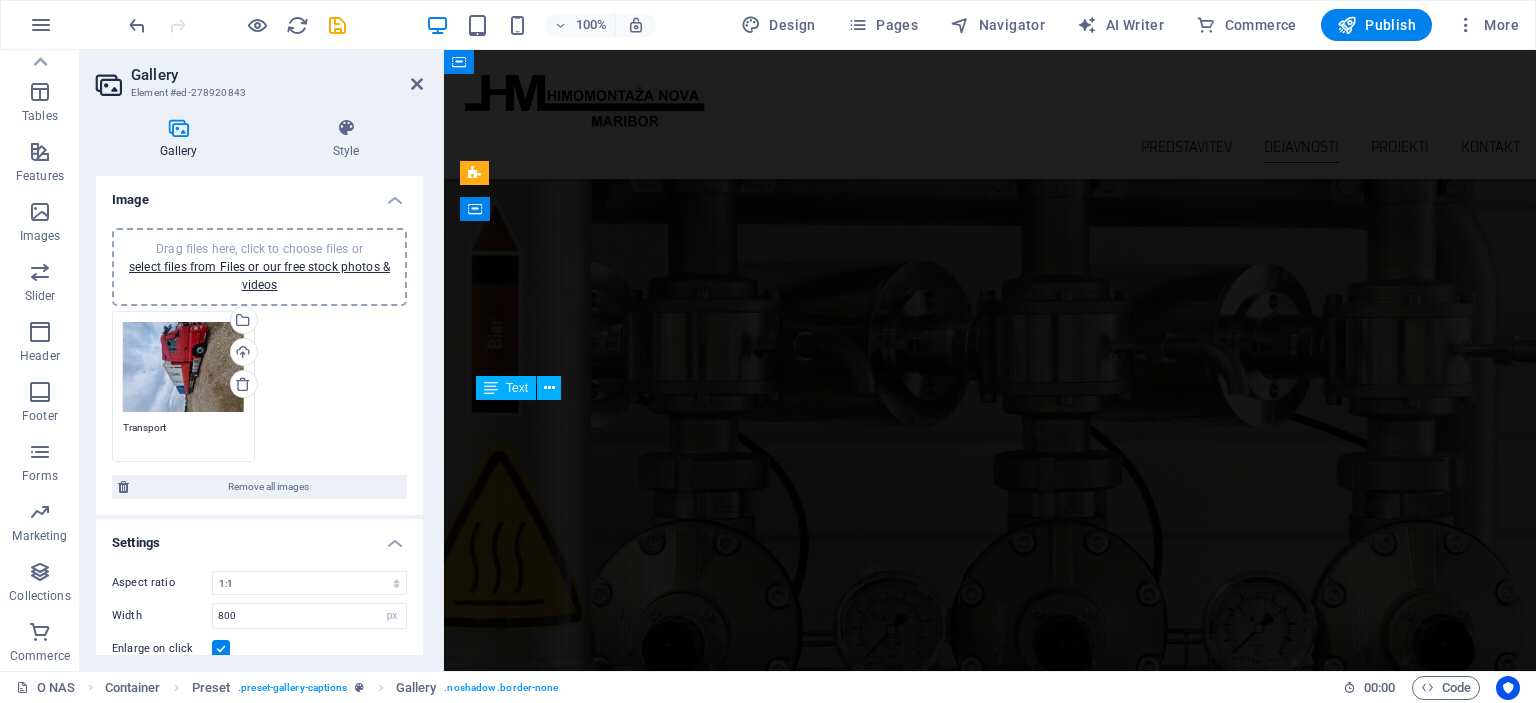 click on "Priprava projektov za izvedbo, konstruiranje, delavniško dokumentacija, statiko, PID, POV, itd. Pri pripravi projektov naši inženirji uporabljajo program Pro/engineer CAD (Computer Aided Design)." at bounding box center [626, 2298] 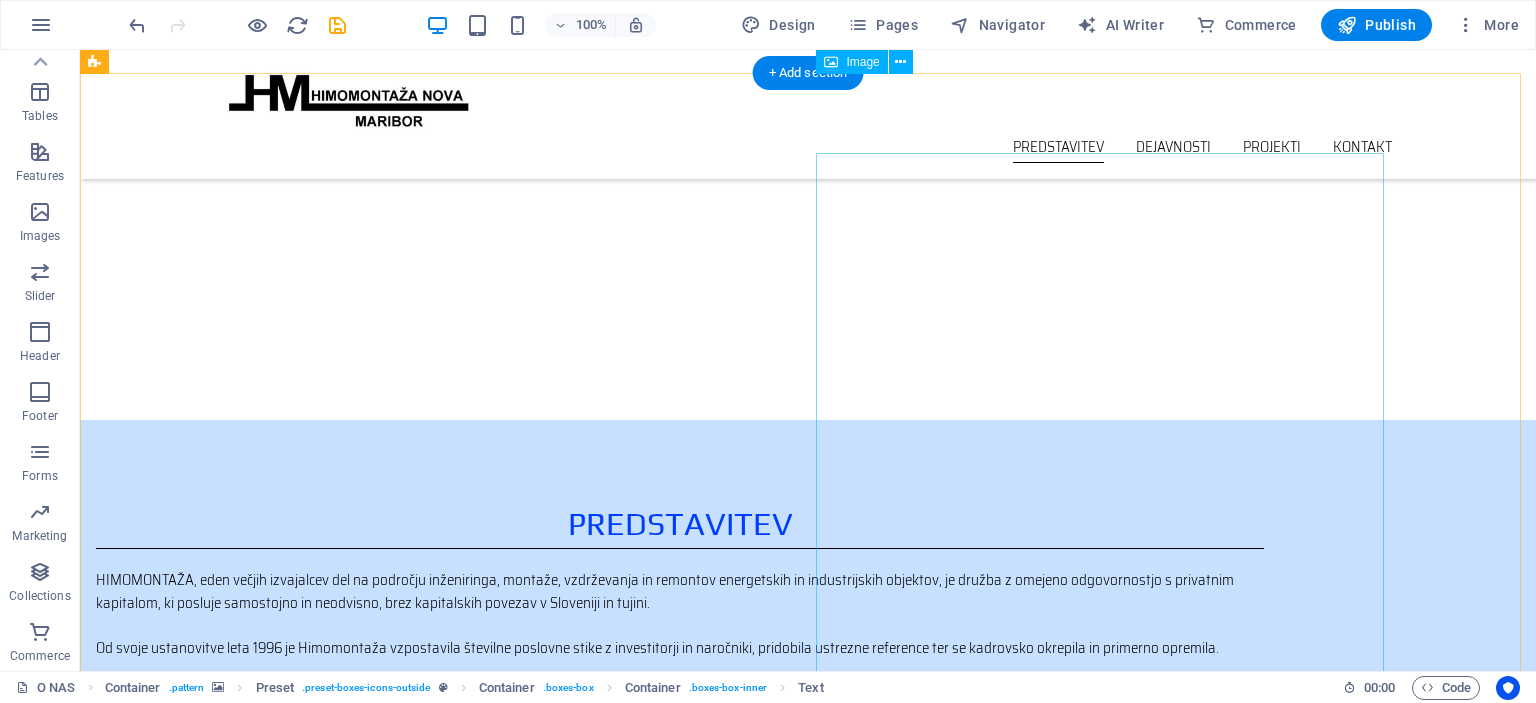 scroll, scrollTop: 446, scrollLeft: 0, axis: vertical 